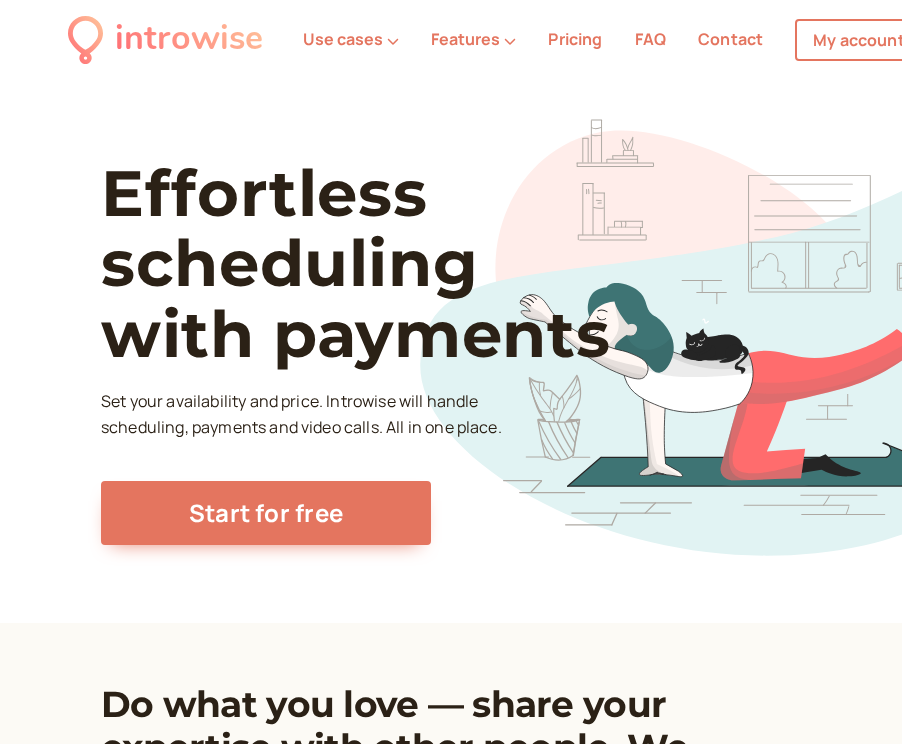 scroll, scrollTop: 0, scrollLeft: 0, axis: both 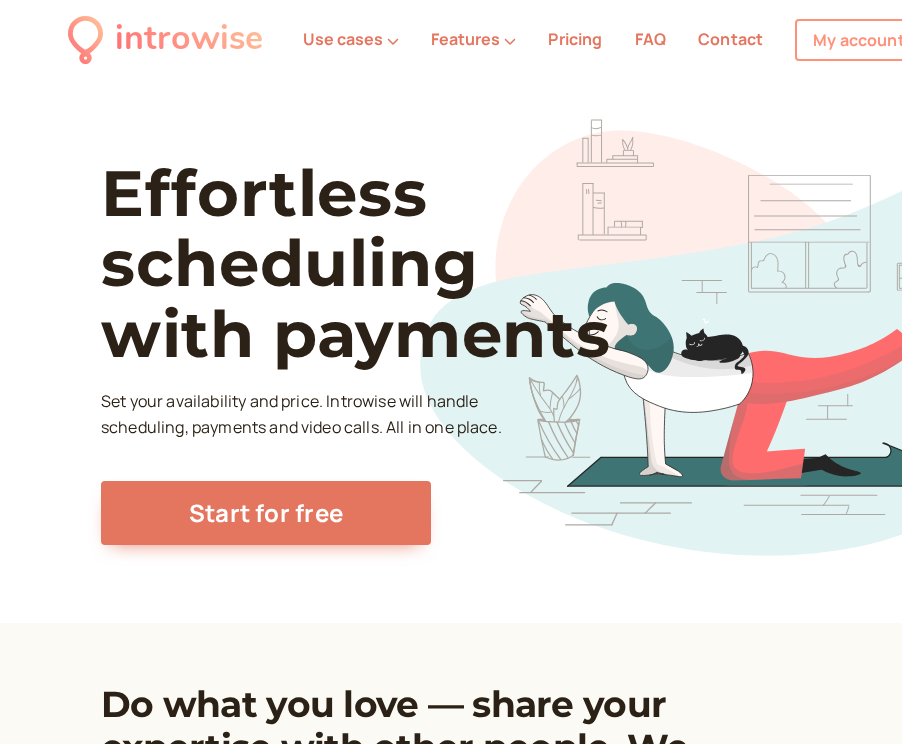 click on "My account" at bounding box center [859, 40] 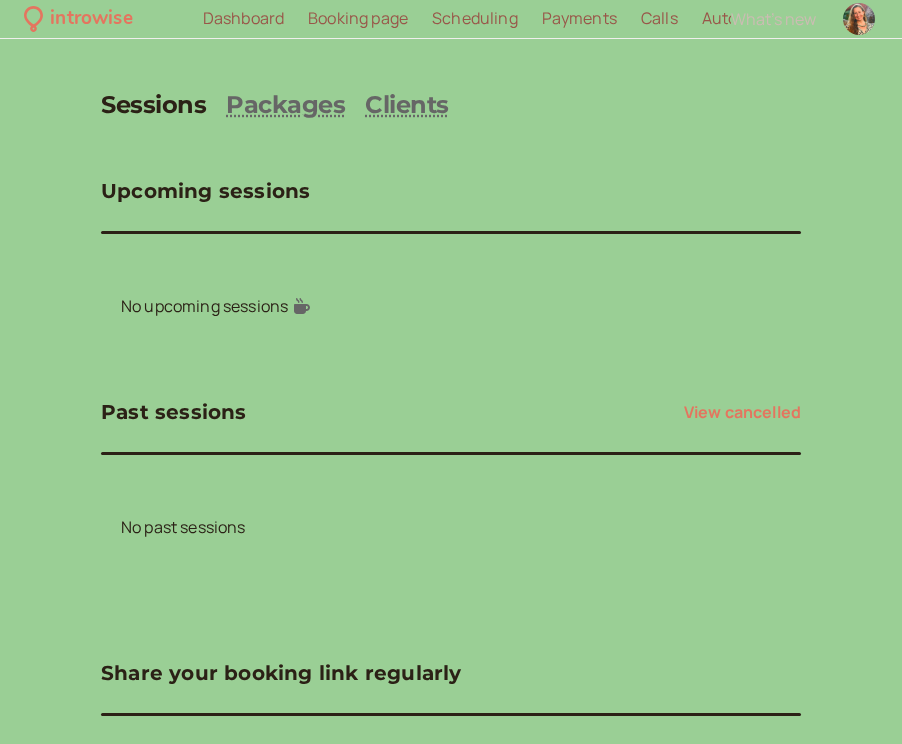 click on "Booking page" at bounding box center [358, 18] 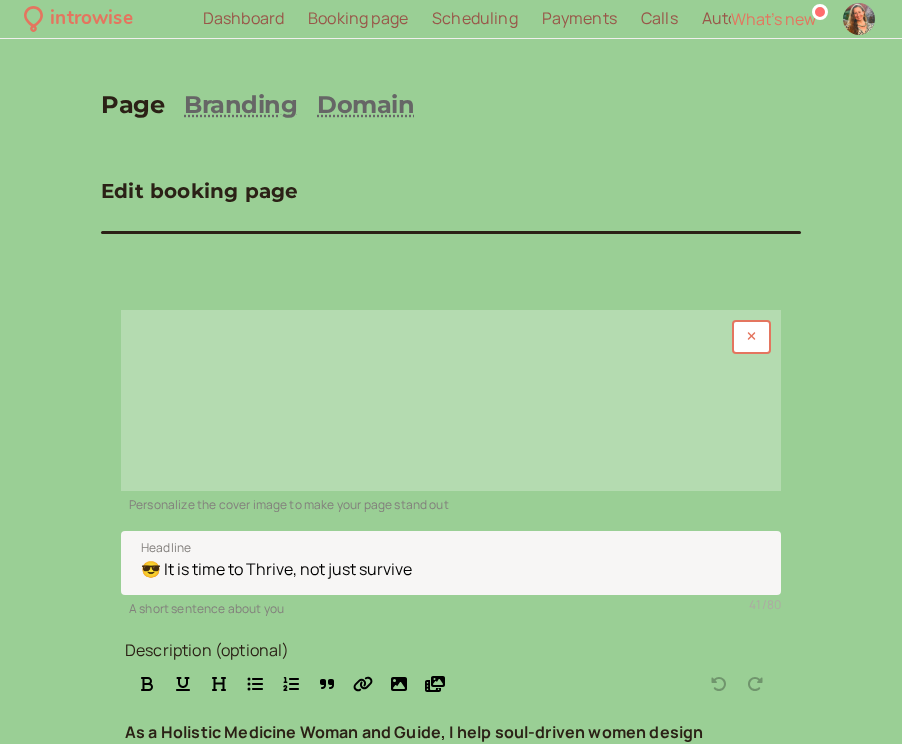scroll, scrollTop: 0, scrollLeft: 0, axis: both 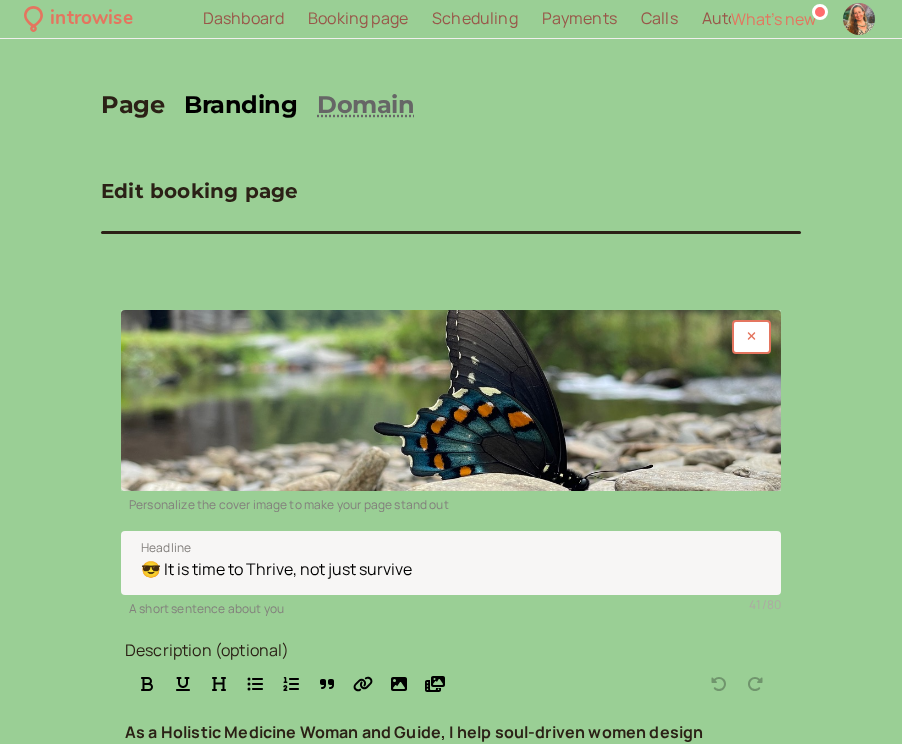 click on "Branding" at bounding box center (240, 105) 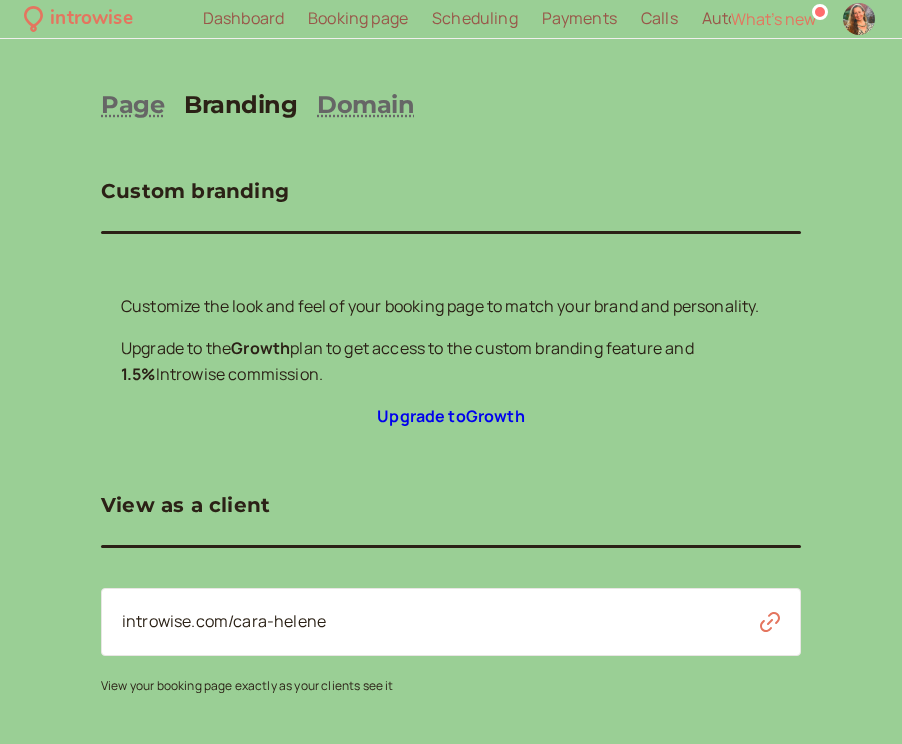 scroll, scrollTop: 0, scrollLeft: 0, axis: both 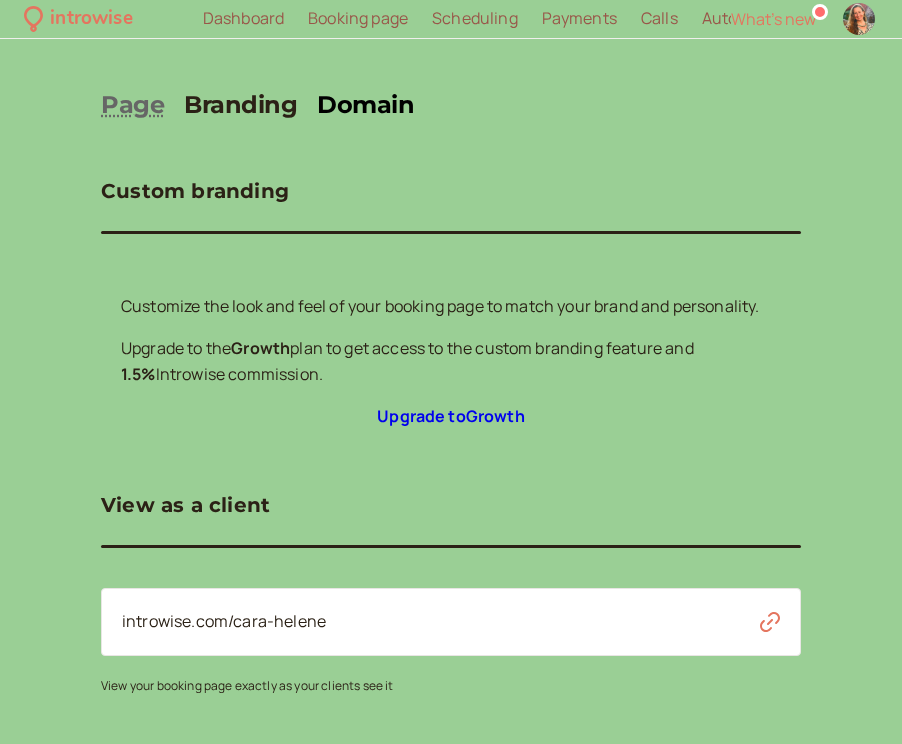 click on "Domain" at bounding box center [365, 105] 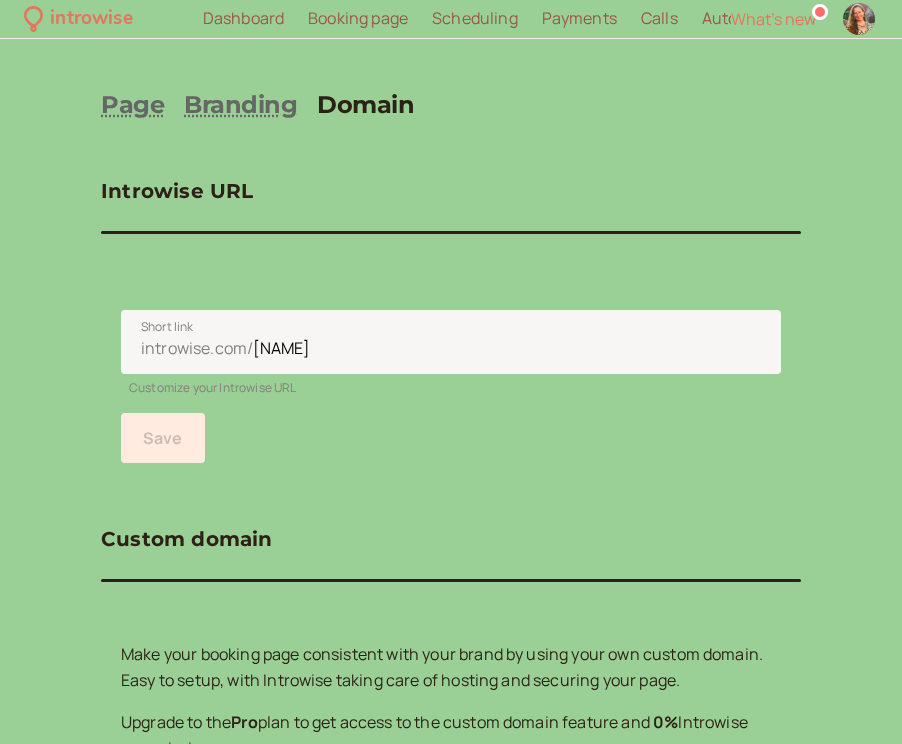 scroll, scrollTop: 0, scrollLeft: 0, axis: both 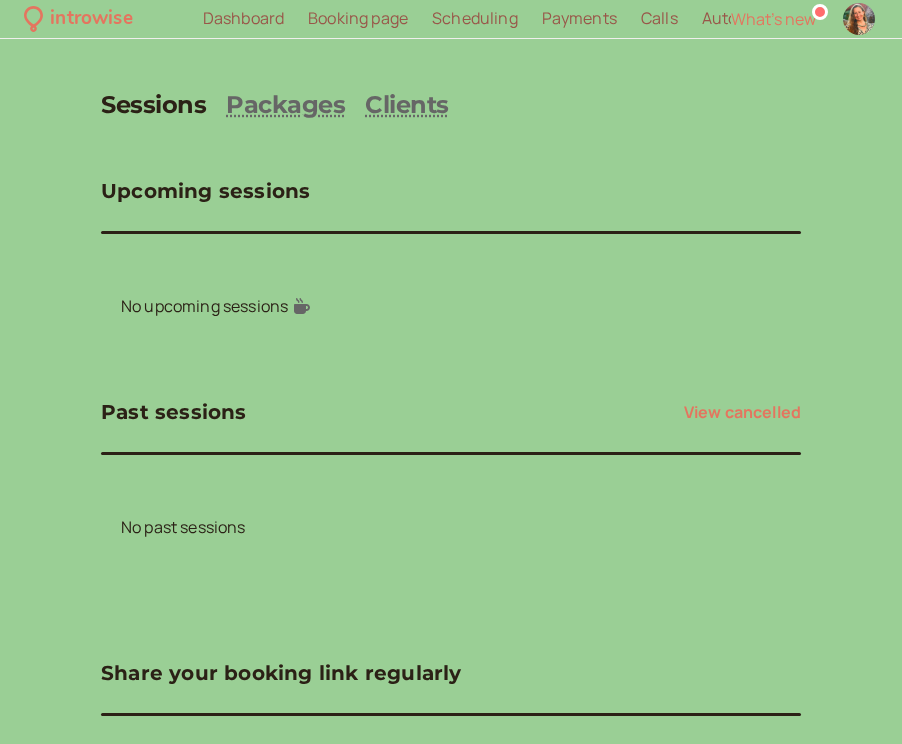 click on "Sessions" at bounding box center [153, 105] 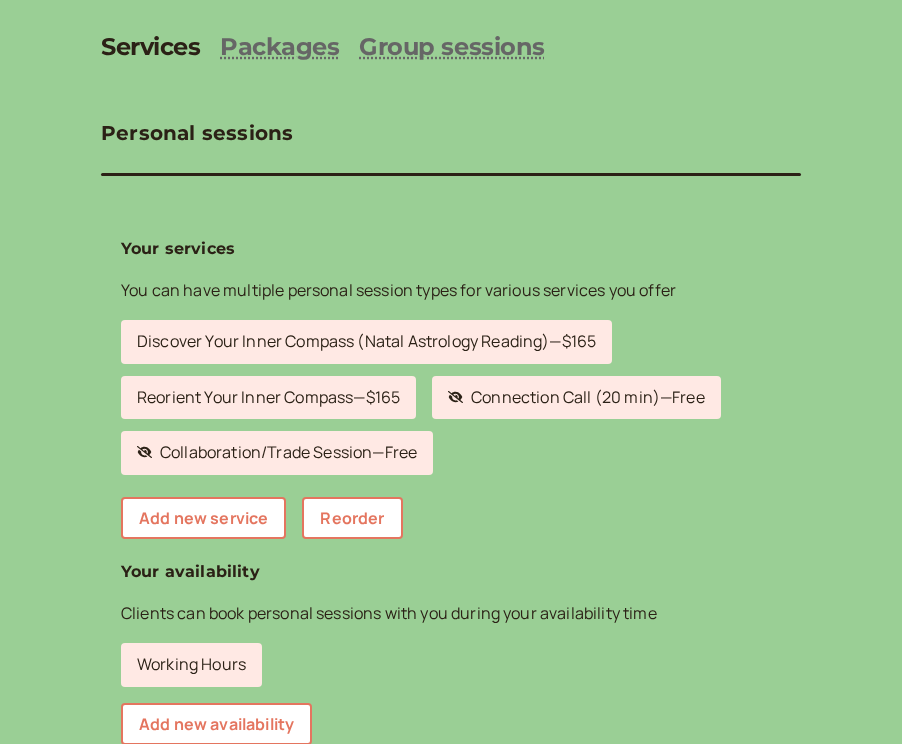 scroll, scrollTop: 62, scrollLeft: 0, axis: vertical 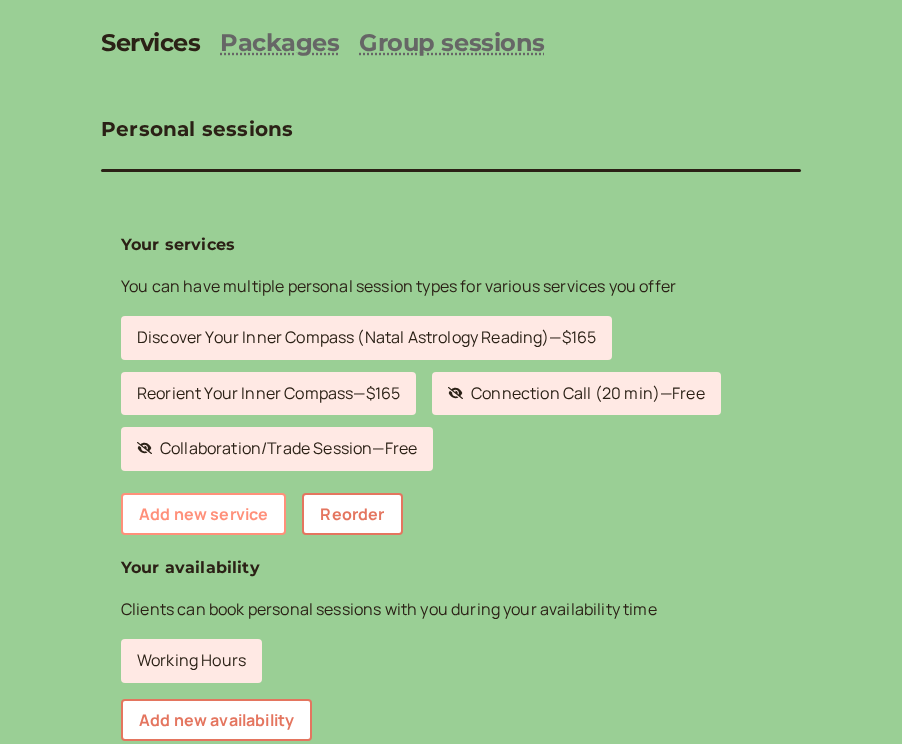 click on "Add new service" at bounding box center (203, 514) 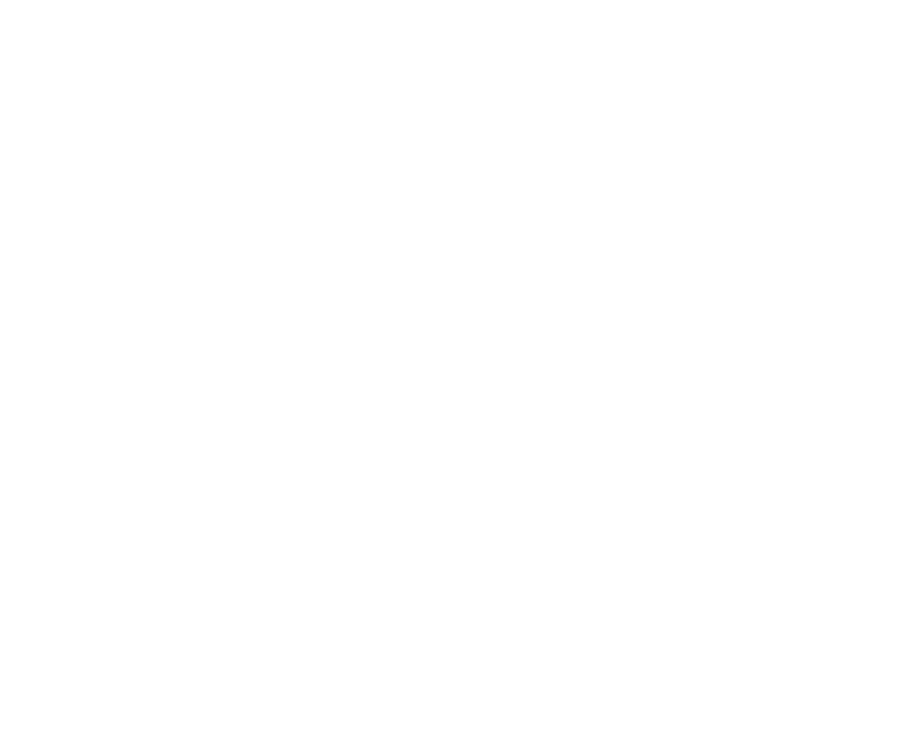 scroll, scrollTop: 0, scrollLeft: 0, axis: both 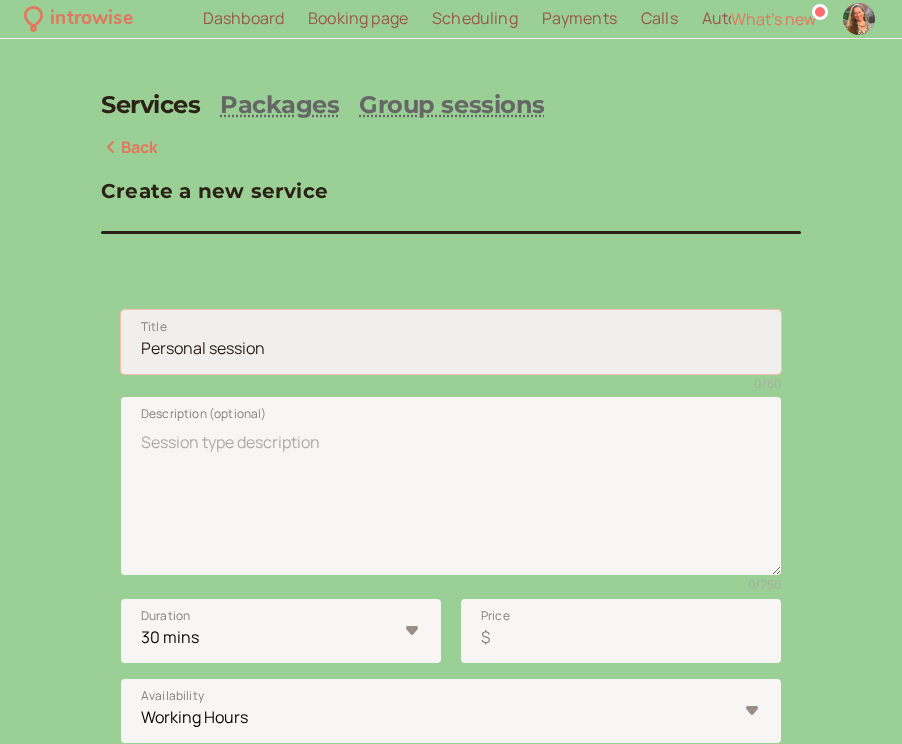 click on "Title" at bounding box center (451, 342) 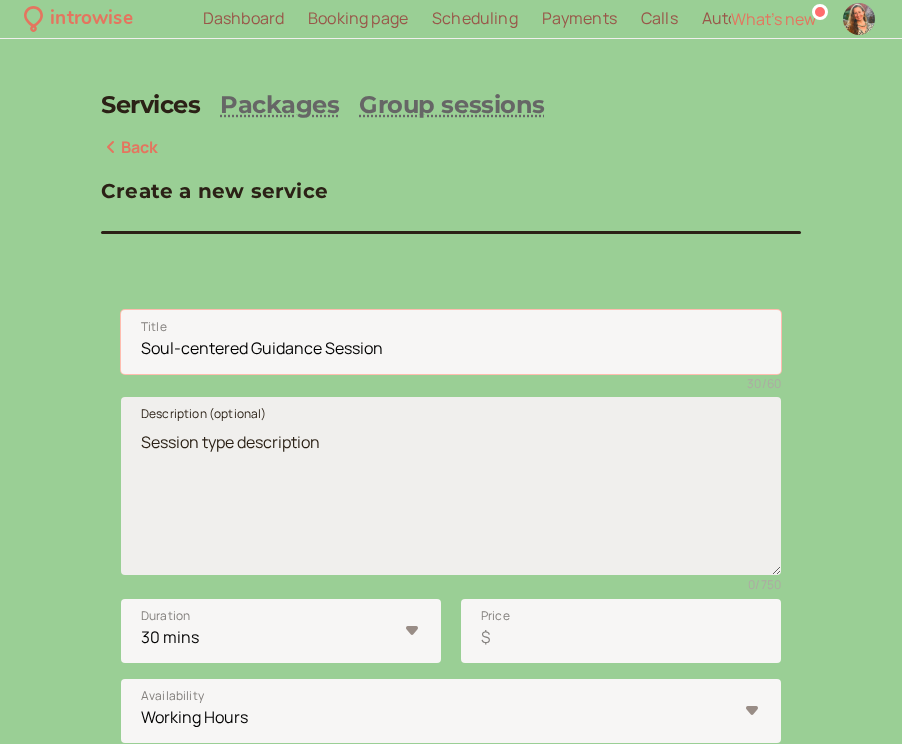 type on "Soul-centered Guidance Session" 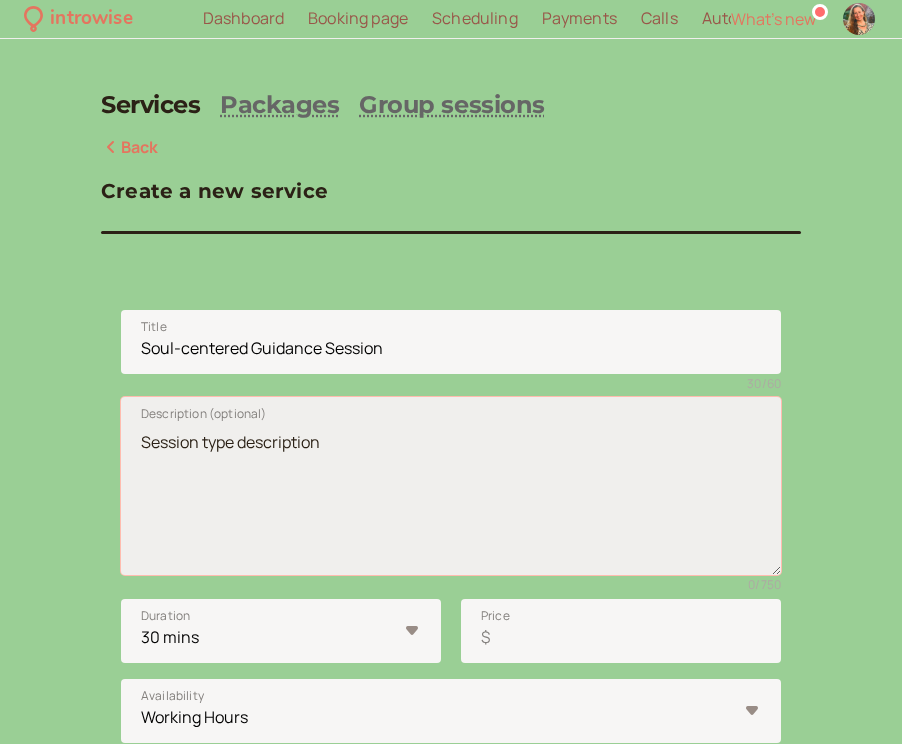 click on "Description (optional)" at bounding box center (451, 486) 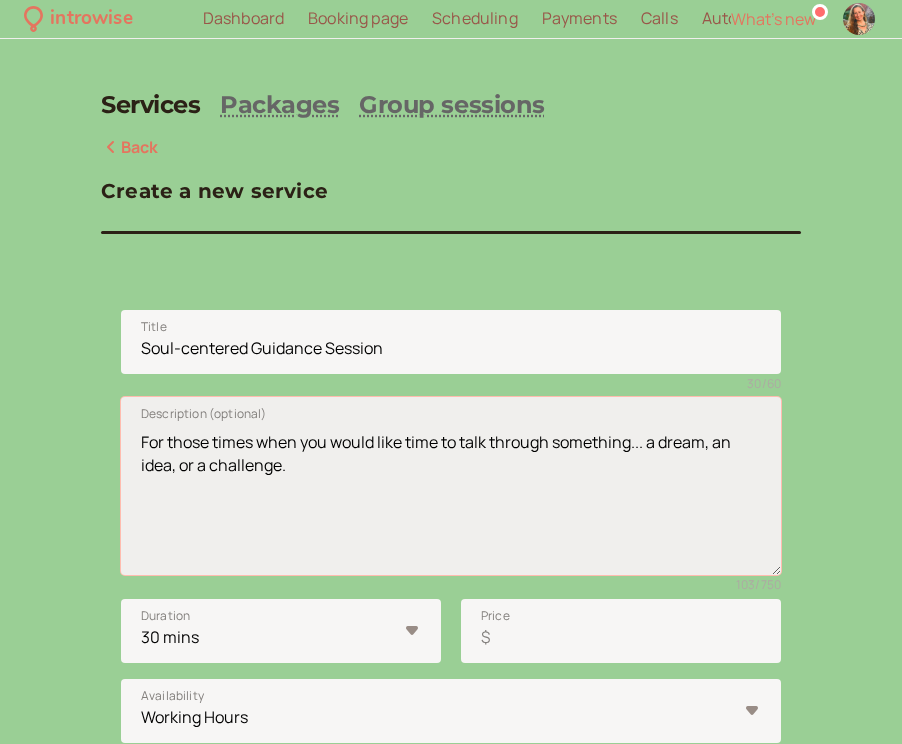 drag, startPoint x: 164, startPoint y: 438, endPoint x: 141, endPoint y: 438, distance: 23 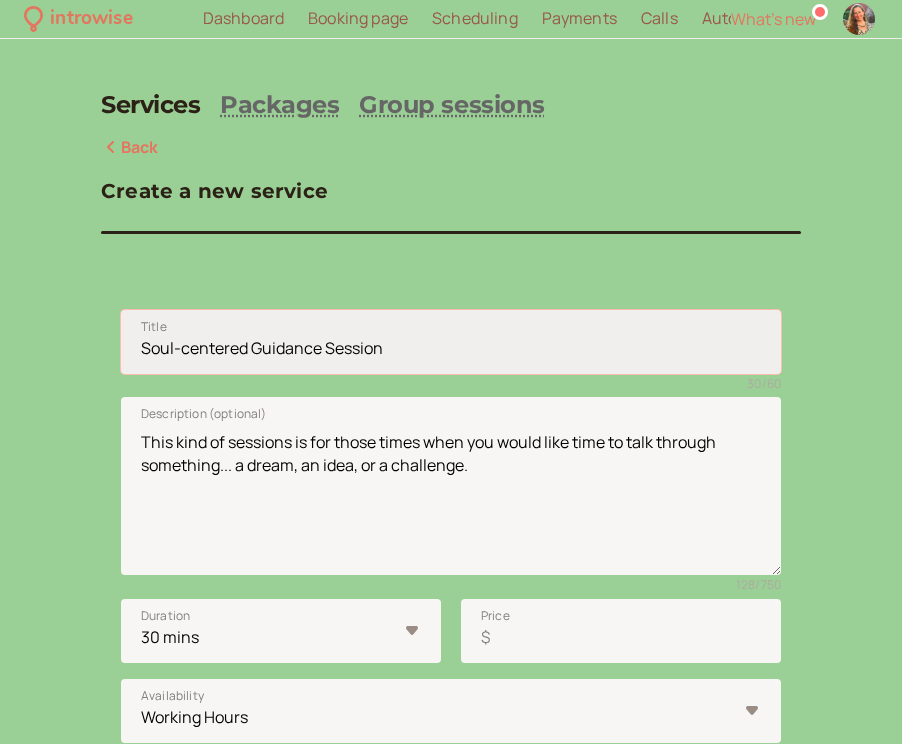 click on "Soul-centered Guidance Session" at bounding box center (451, 342) 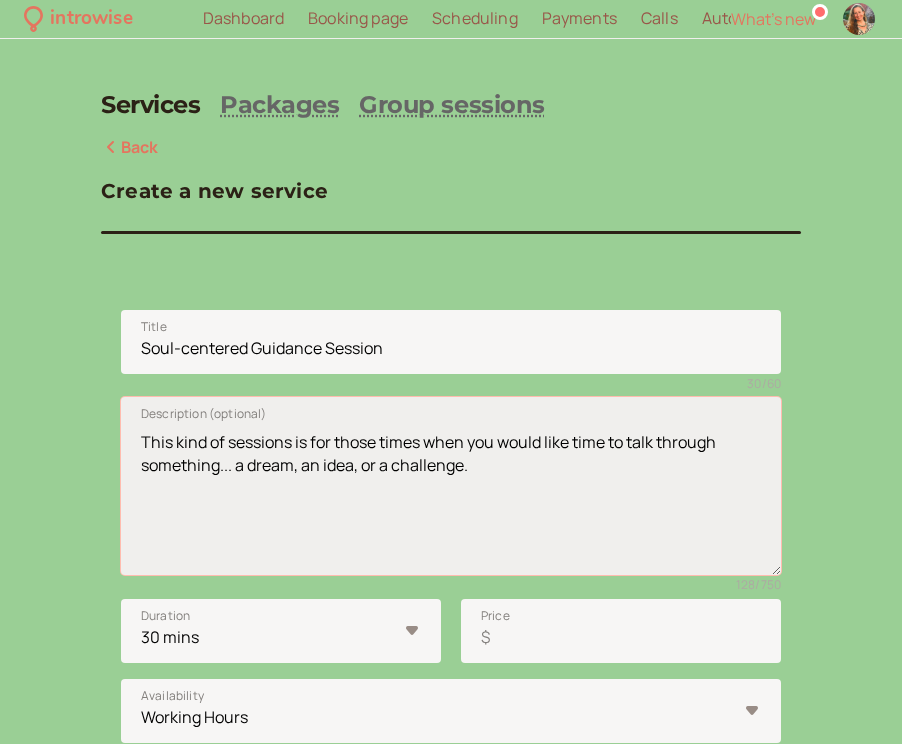 click on "This kind of sessions is for those times when you would like time to talk through something... a dream, an idea, or a challenge." at bounding box center [451, 486] 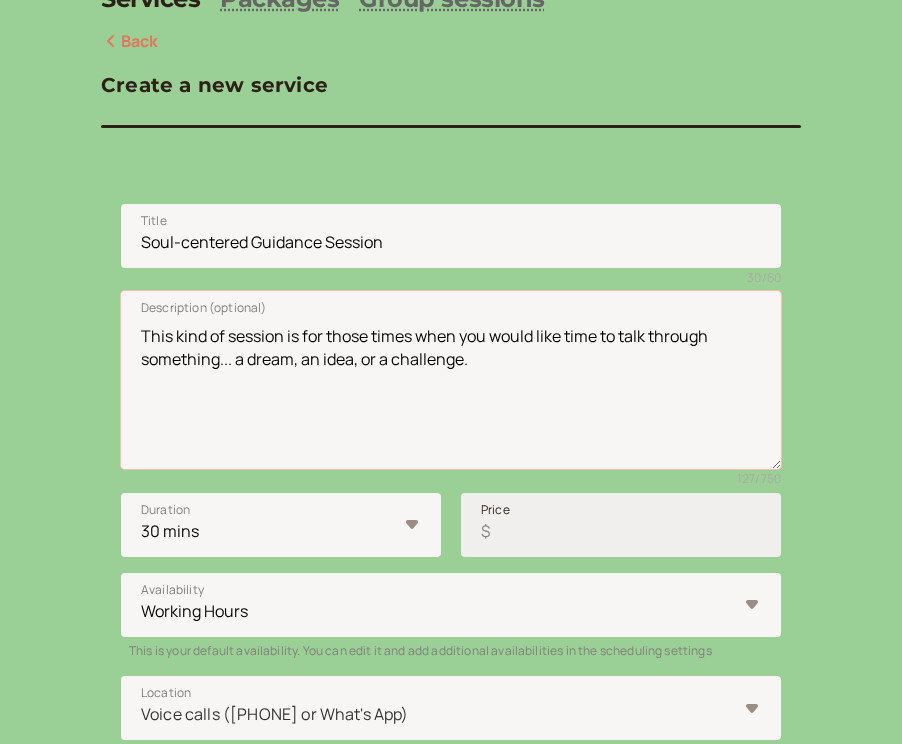 scroll, scrollTop: 107, scrollLeft: 0, axis: vertical 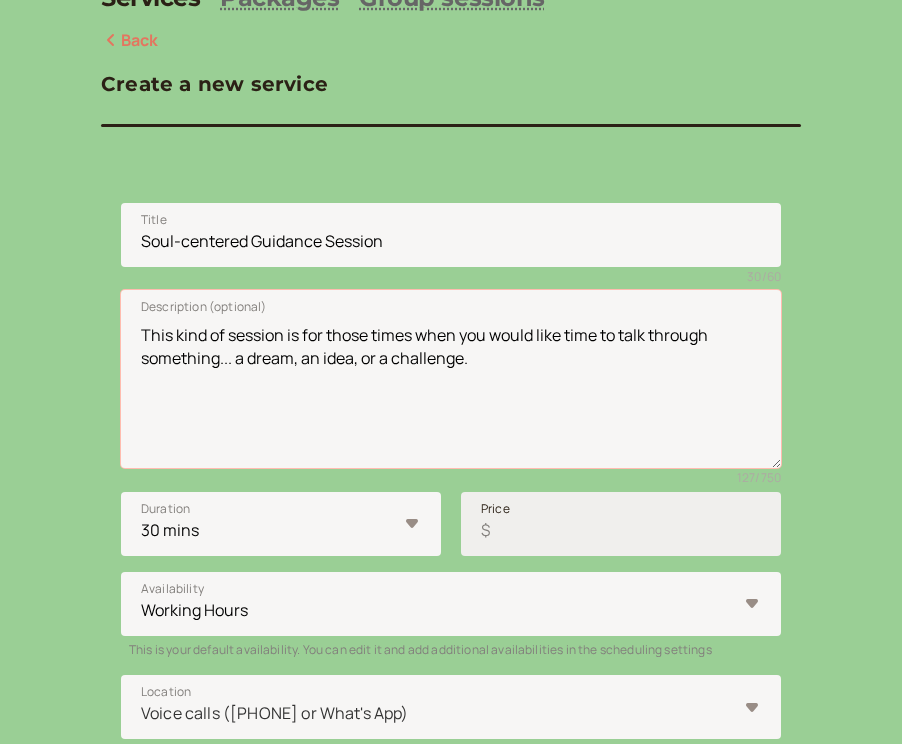 type on "This kind of session is for those times when you would like time to talk through something... a dream, an idea, or a challenge." 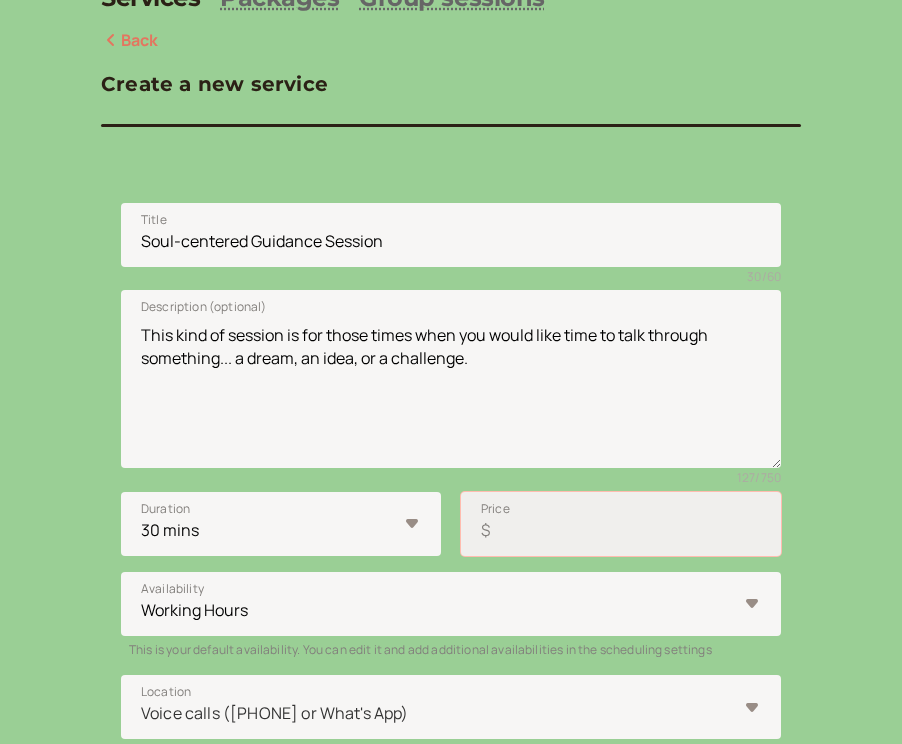 click on "Price $" at bounding box center [621, 524] 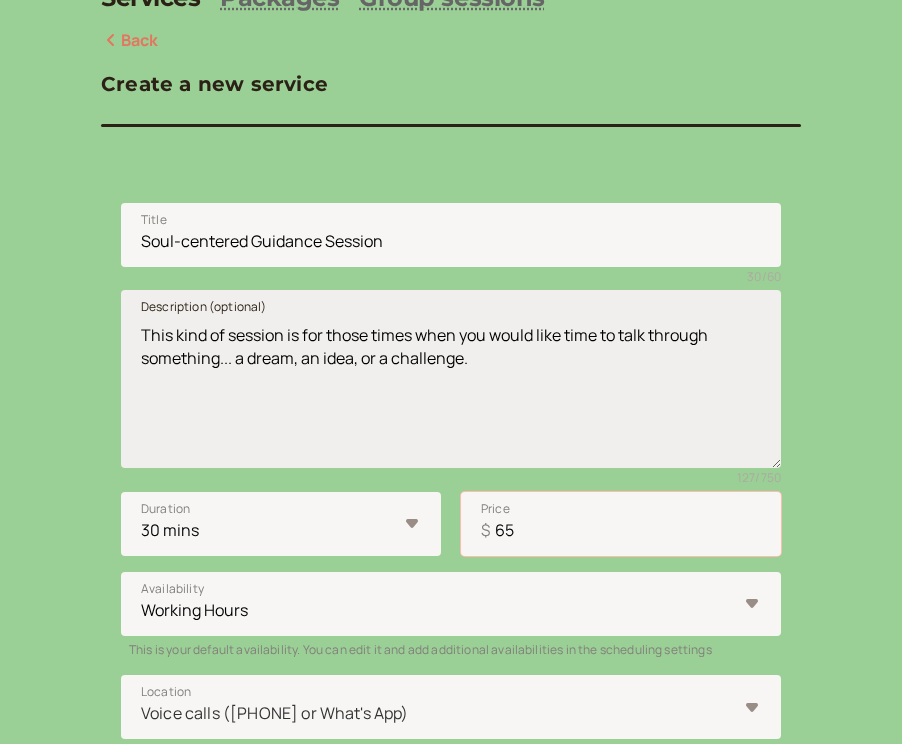 type on "65" 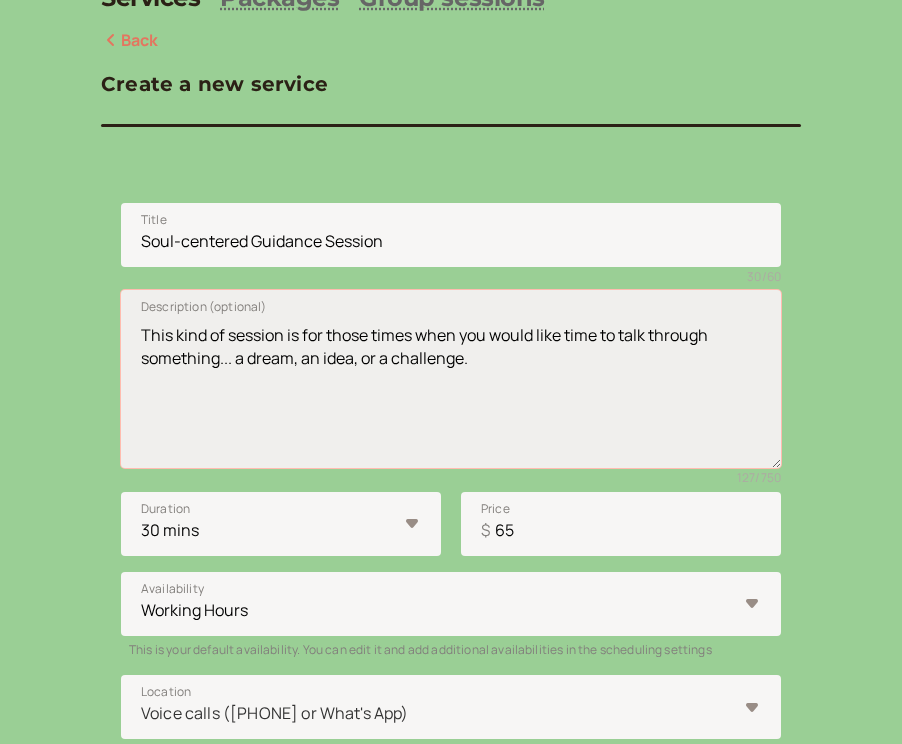 click on "This kind of session is for those times when you would like time to talk through something... a dream, an idea, or a challenge." at bounding box center (451, 379) 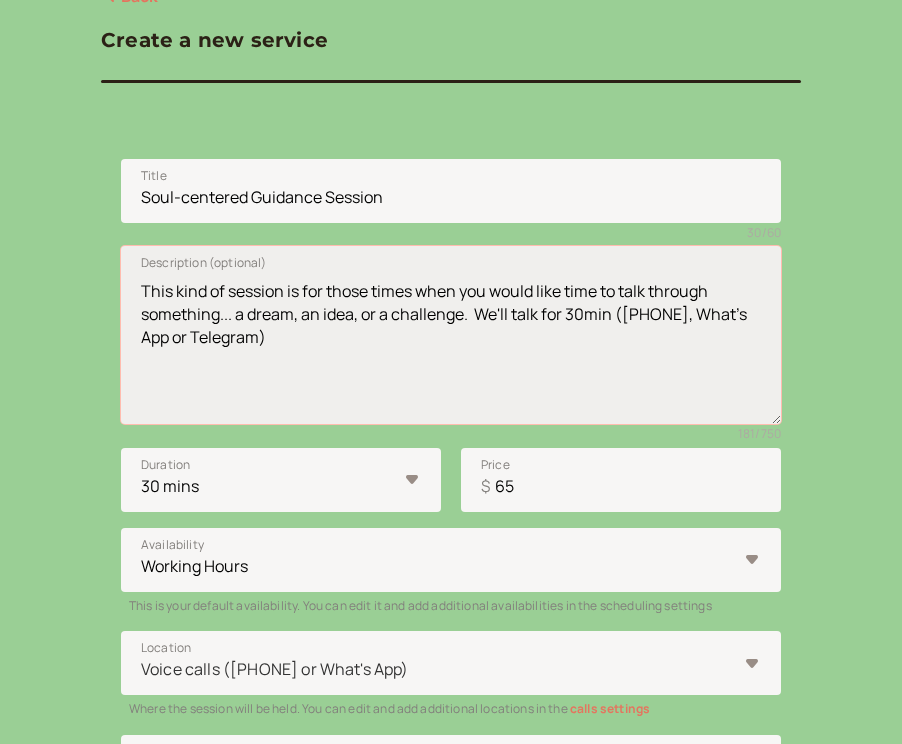 scroll, scrollTop: 148, scrollLeft: 0, axis: vertical 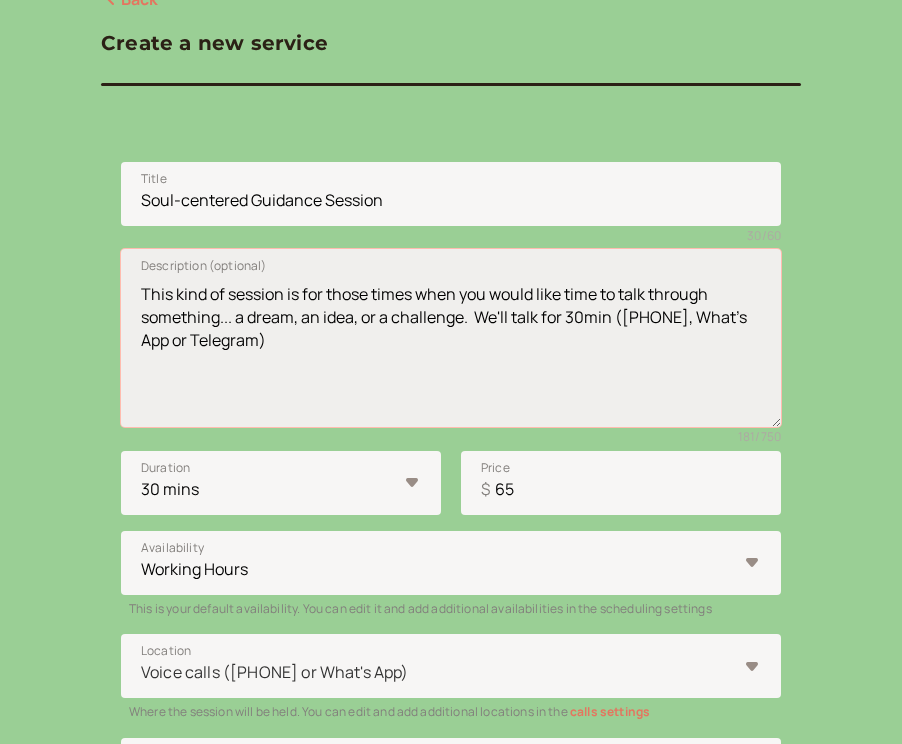 click on "This kind of session is for those times when you would like time to talk through something... a dream, an idea, or a challenge.  We'll talk for 30min ([PHONE], What's App or Telegram)" at bounding box center (451, 338) 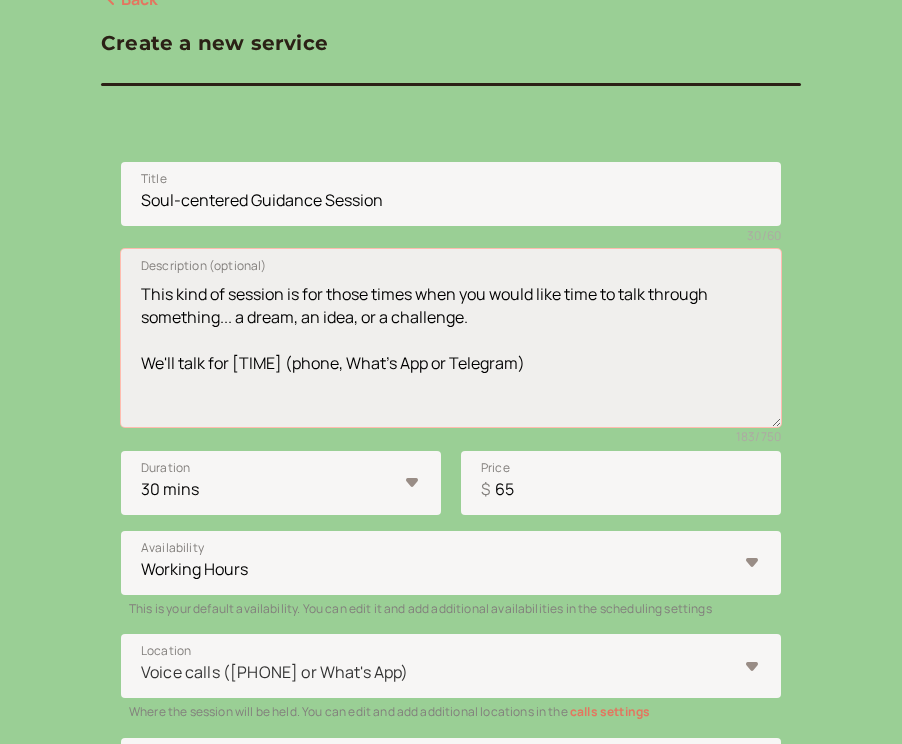 click on "This kind of session is for those times when you would like time to talk through something... a dream, an idea, or a challenge.
We'll talk for [TIME] (phone, What's App or Telegram)" at bounding box center [451, 338] 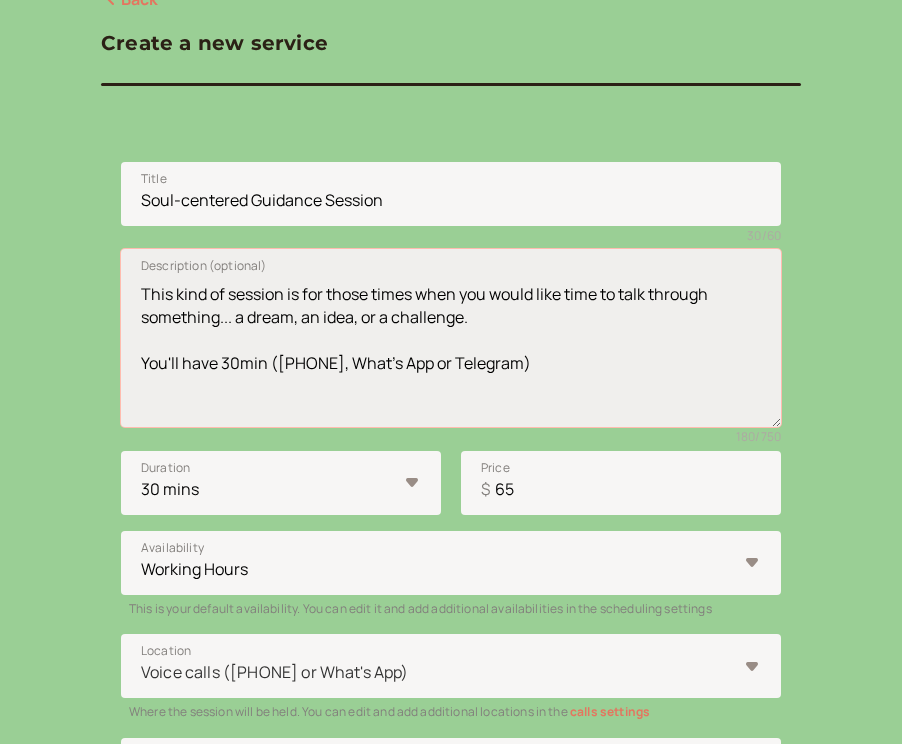 click on "This kind of session is for those times when you would like time to talk through something... a dream, an idea, or a challenge.
You'll have 30min ([PHONE], What's App or Telegram)" at bounding box center (451, 338) 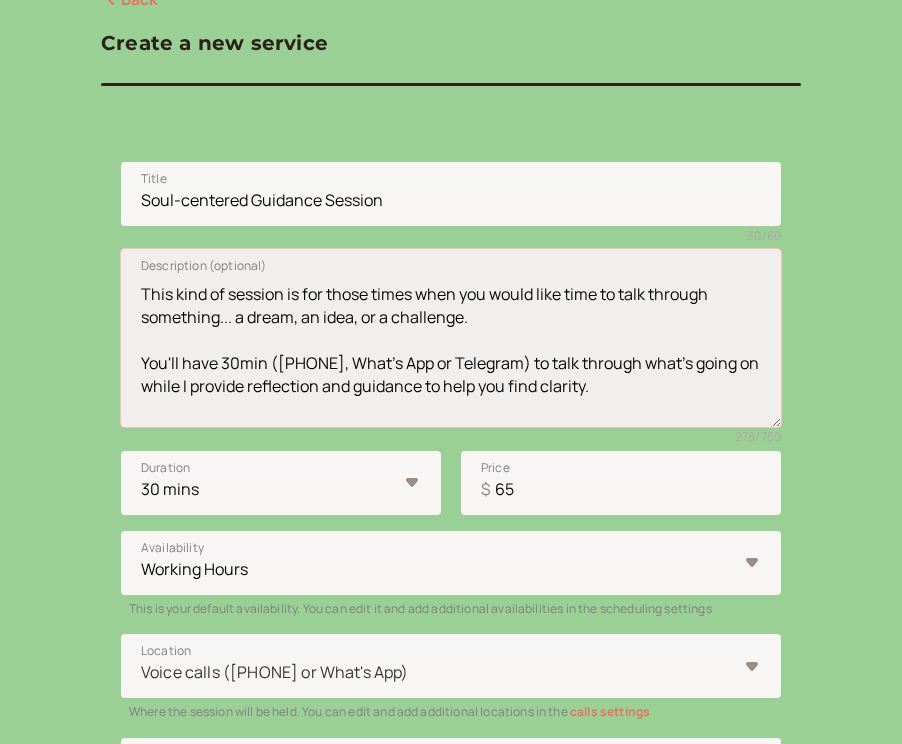 click on "This kind of session is for those times when you would like time to talk through something... a dream, an idea, or a challenge.
You'll have 30min ([PHONE], What's App or Telegram) to talk through what's going on while I provide reflection and guidance to help you find clarity." at bounding box center (451, 338) 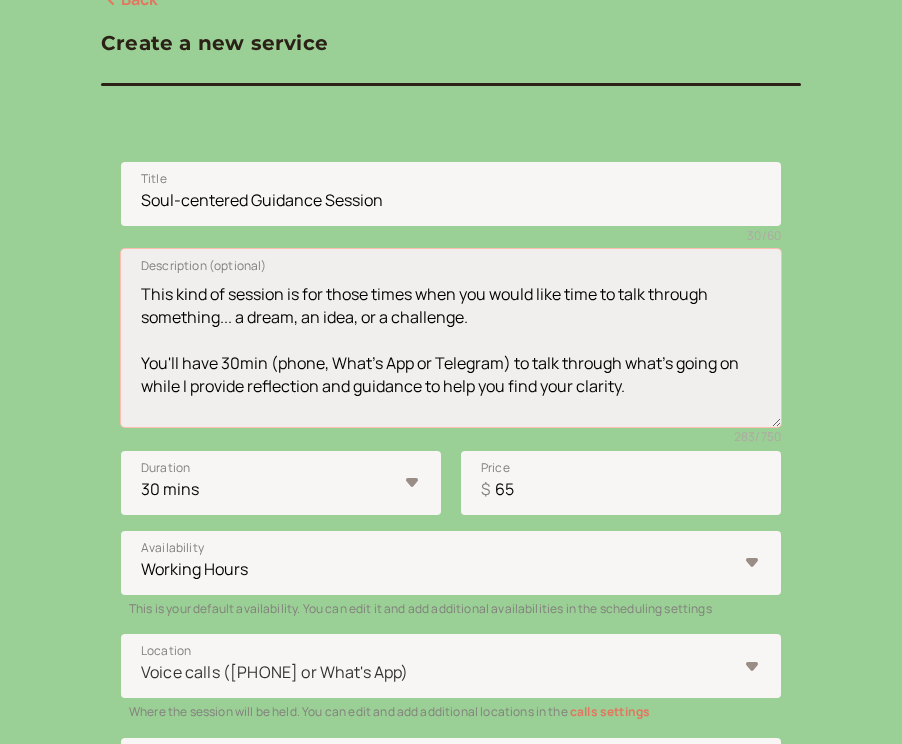 drag, startPoint x: 533, startPoint y: 356, endPoint x: 620, endPoint y: 357, distance: 87.005745 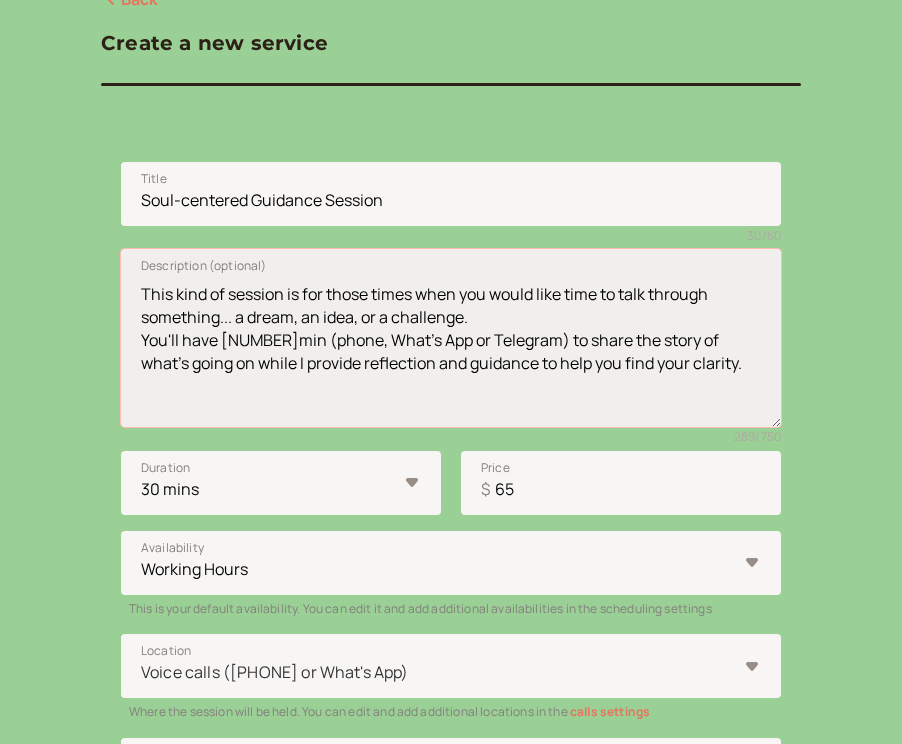 click on "This kind of session is for those times when you would like time to talk through something... a dream, an idea, or a challenge.
You'll have [NUMBER]min (phone, What's App or Telegram) to share the story of what's going on while I provide reflection and guidance to help you find your clarity." at bounding box center [451, 338] 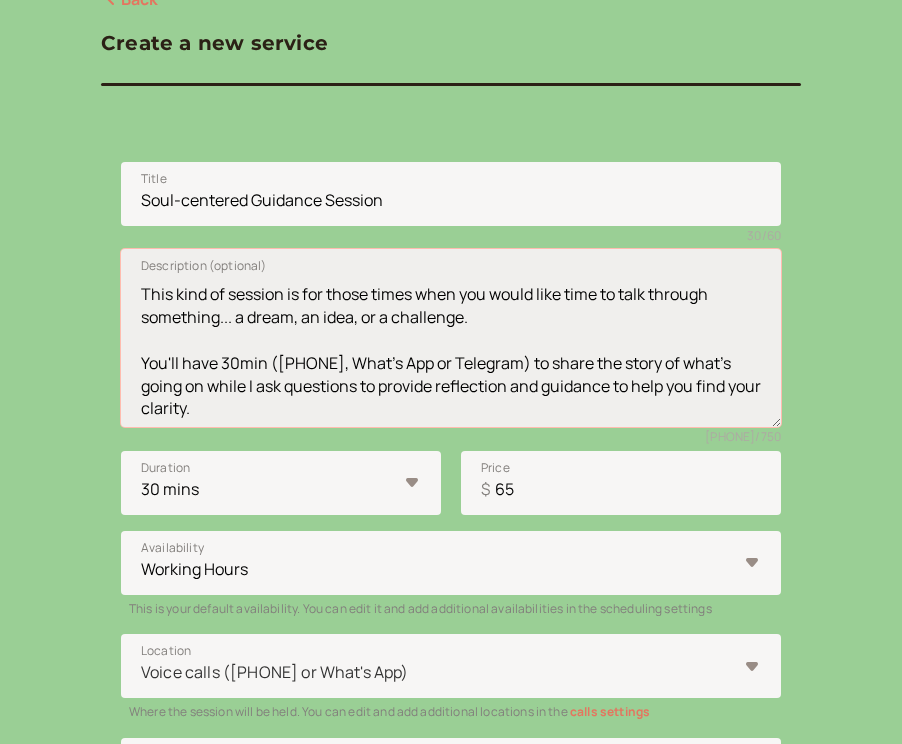 click on "This kind of session is for those times when you would like time to talk through something... a dream, an idea, or a challenge.
You'll have 30min ([PHONE], What's App or Telegram) to share the story of what's going on while I ask questions to provide reflection and guidance to help you find your clarity." at bounding box center [451, 338] 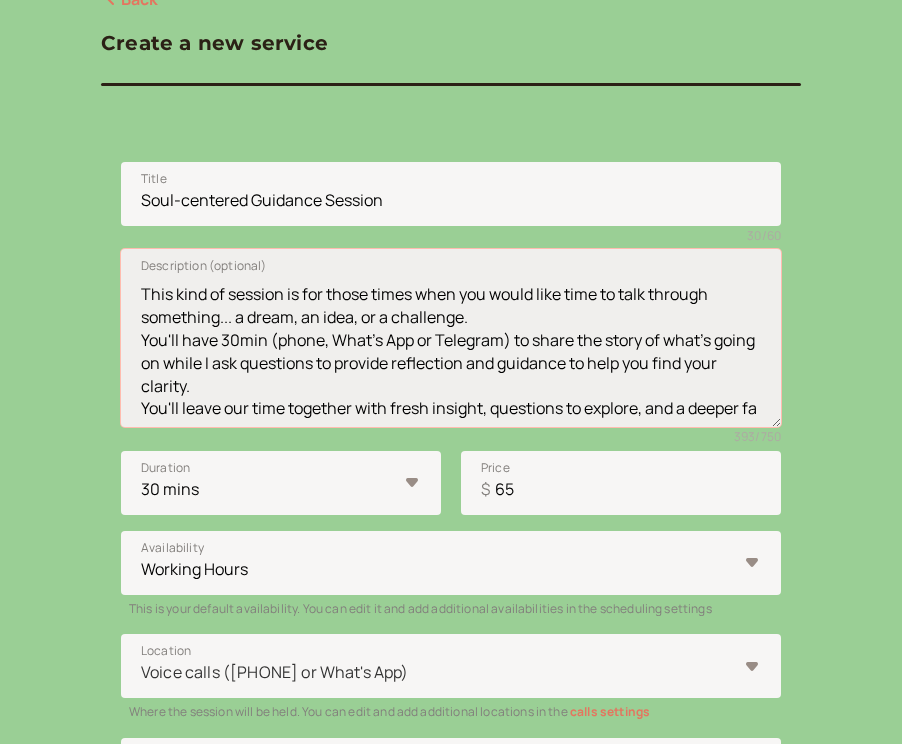scroll, scrollTop: 66, scrollLeft: 0, axis: vertical 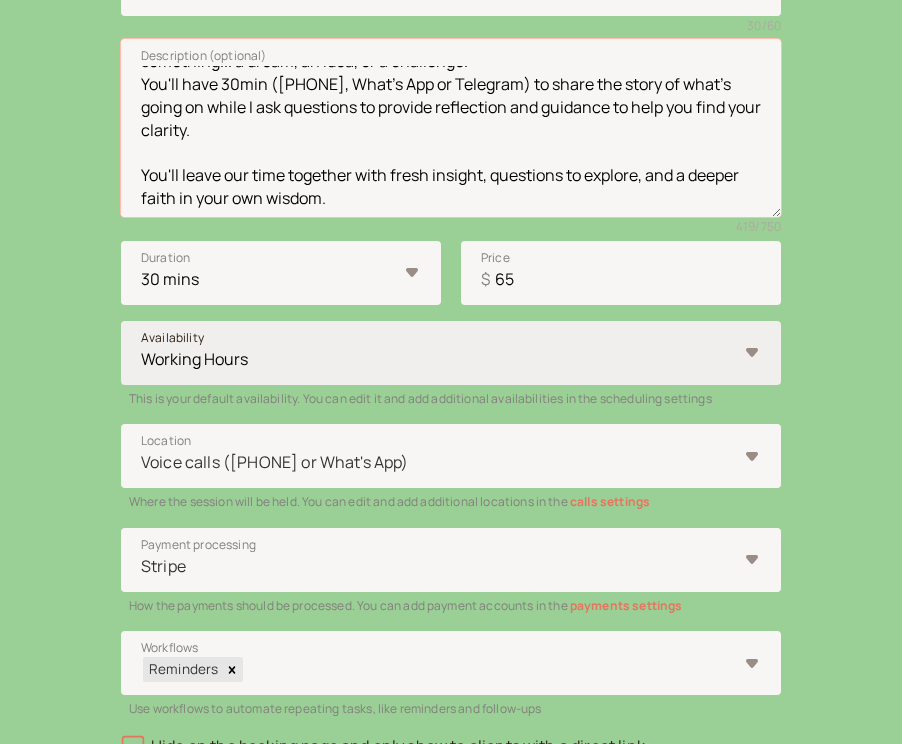 type on "This kind of session is for those times when you would like time to talk through something... a dream, an idea, or a challenge.
You'll have 30min ([PHONE], What's App or Telegram) to share the story of what's going on while I ask questions to provide reflection and guidance to help you find your clarity.
You'll leave our time together with fresh insight, questions to explore, and a deeper faith in your own wisdom." 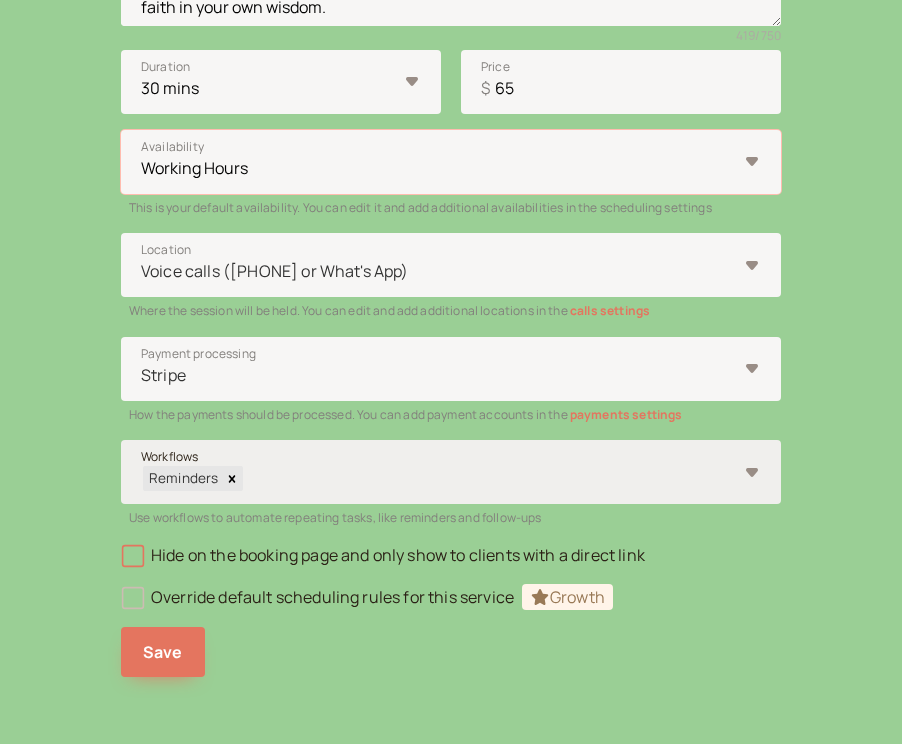 scroll, scrollTop: 548, scrollLeft: 0, axis: vertical 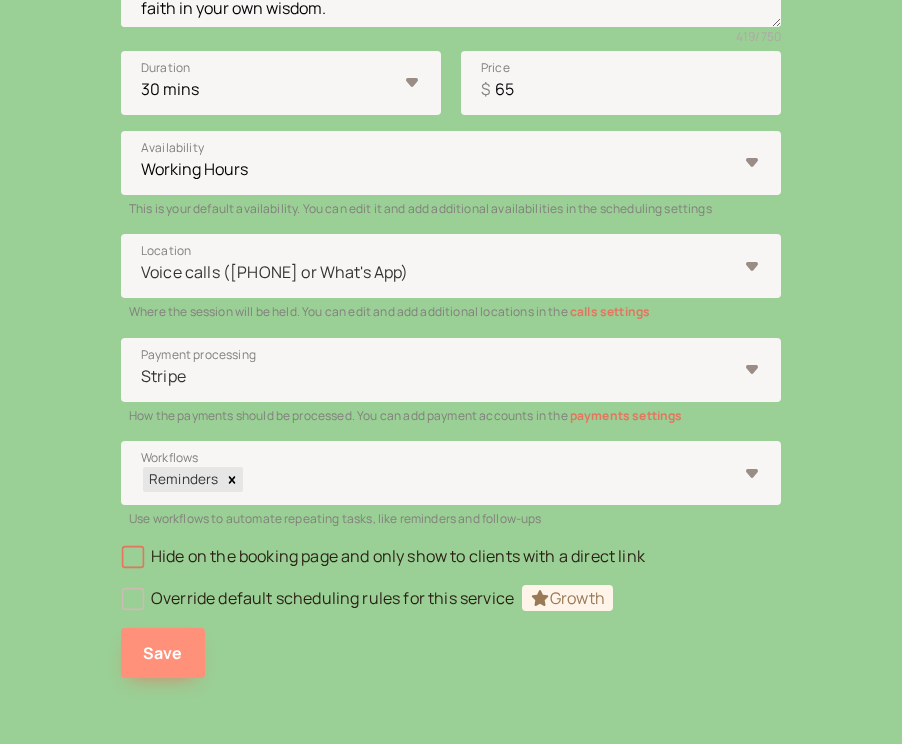 click on "Save" at bounding box center (163, 653) 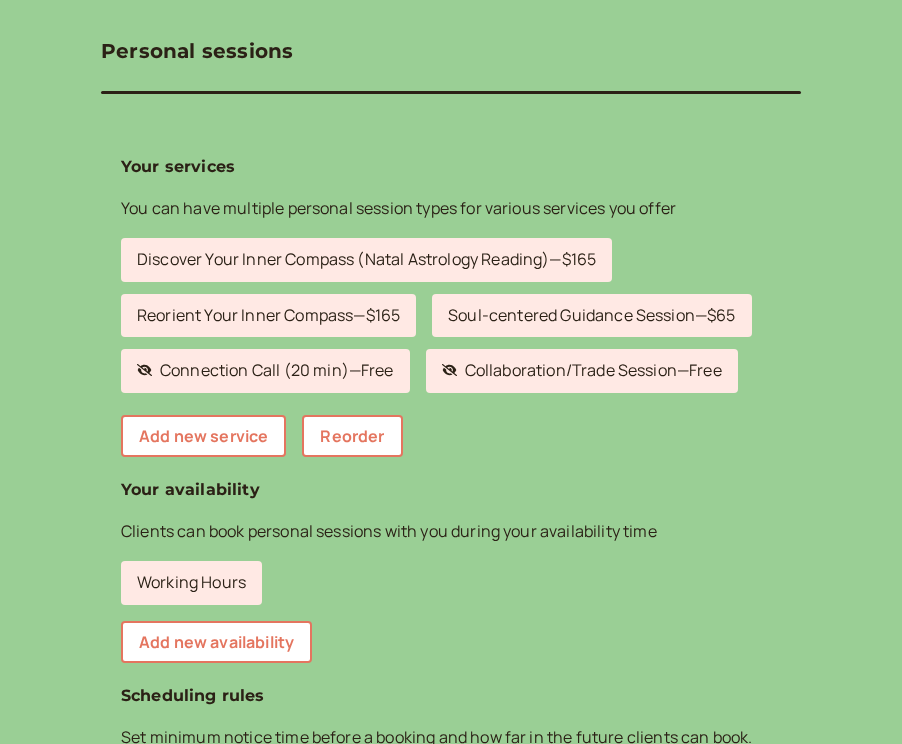 scroll, scrollTop: 3, scrollLeft: 0, axis: vertical 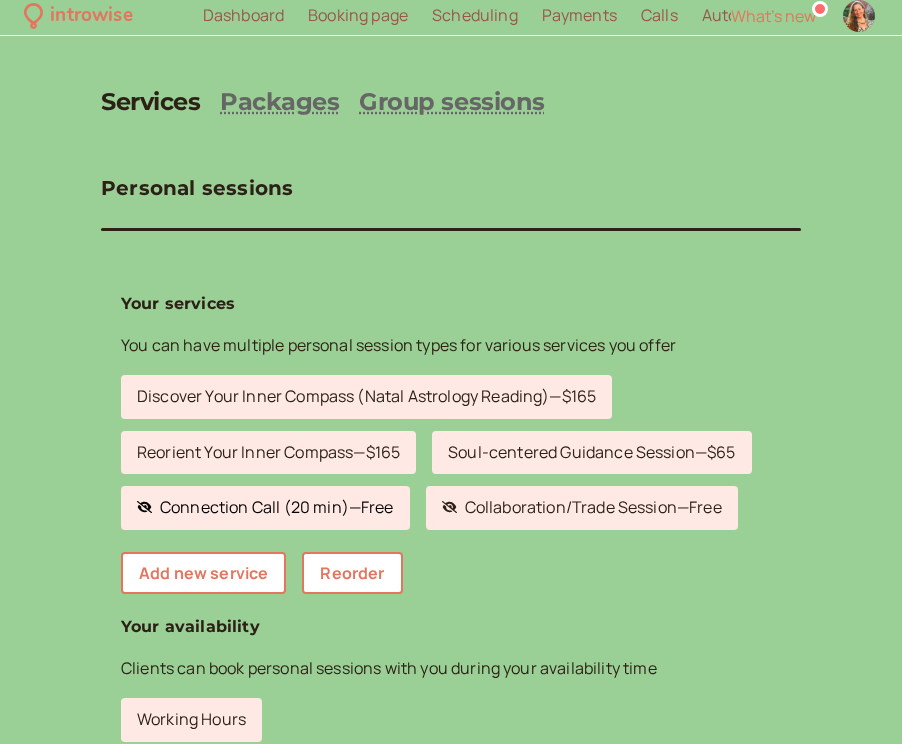 click on "Hidden service Connection Call (20 min)  —  Free" at bounding box center (265, 508) 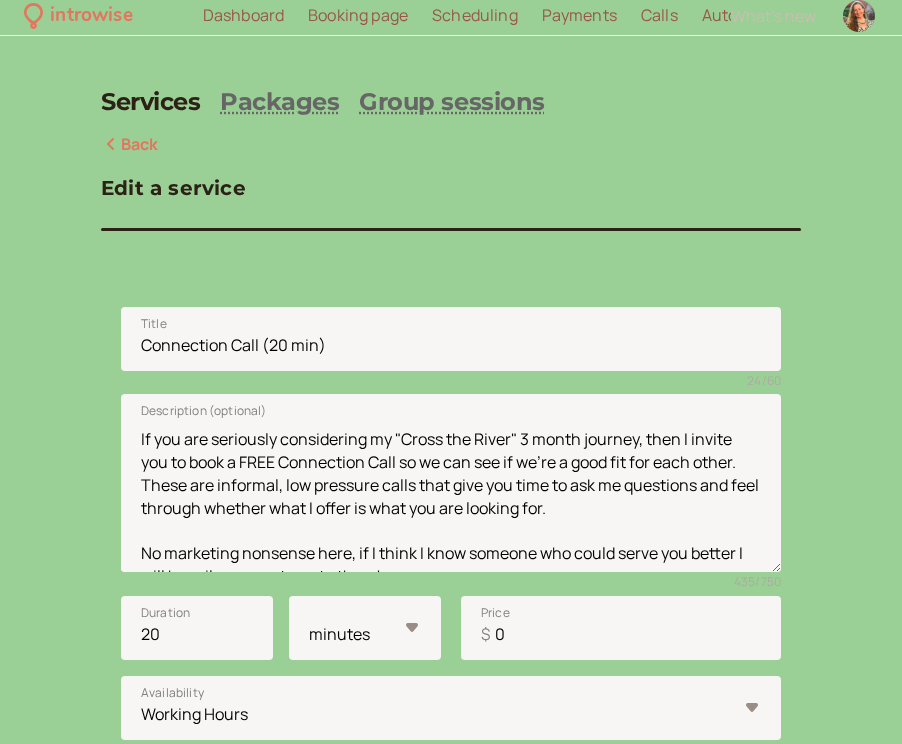 scroll, scrollTop: 0, scrollLeft: 0, axis: both 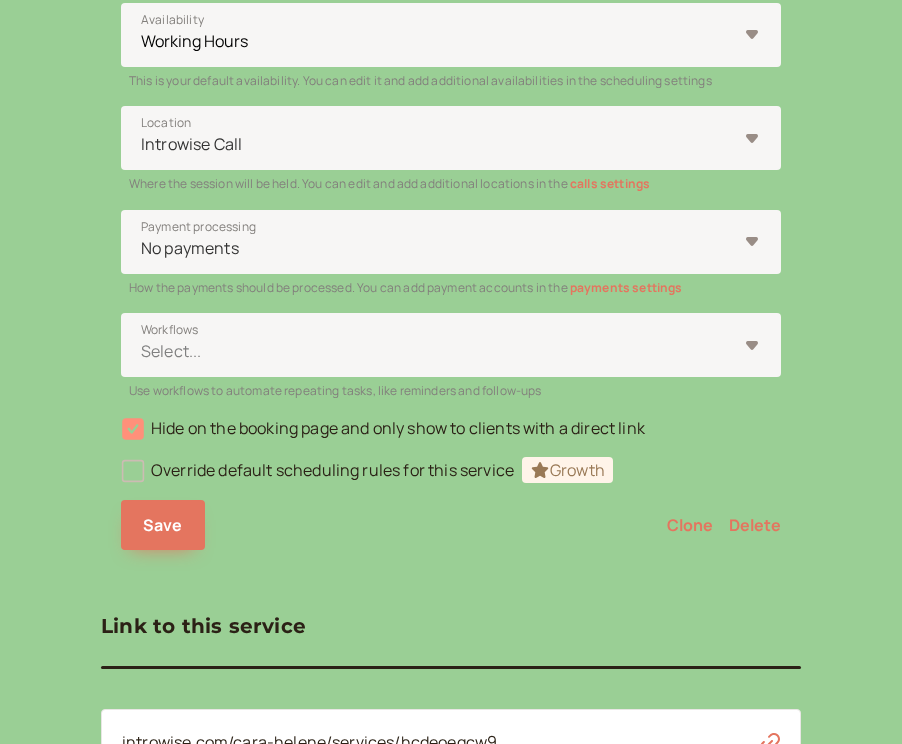 click at bounding box center (133, 430) 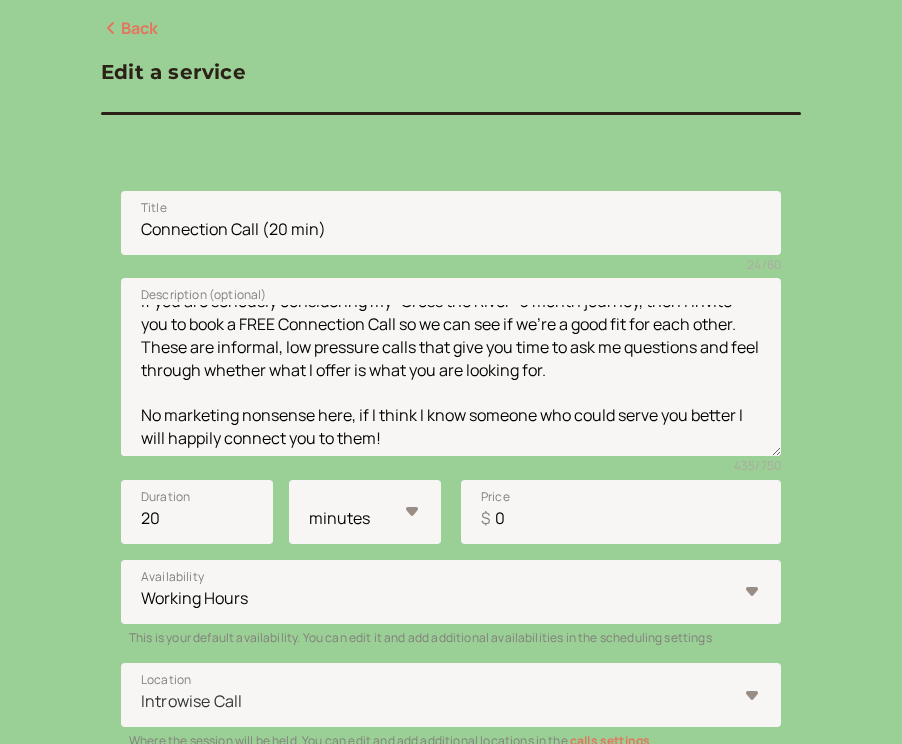 scroll, scrollTop: 110, scrollLeft: 0, axis: vertical 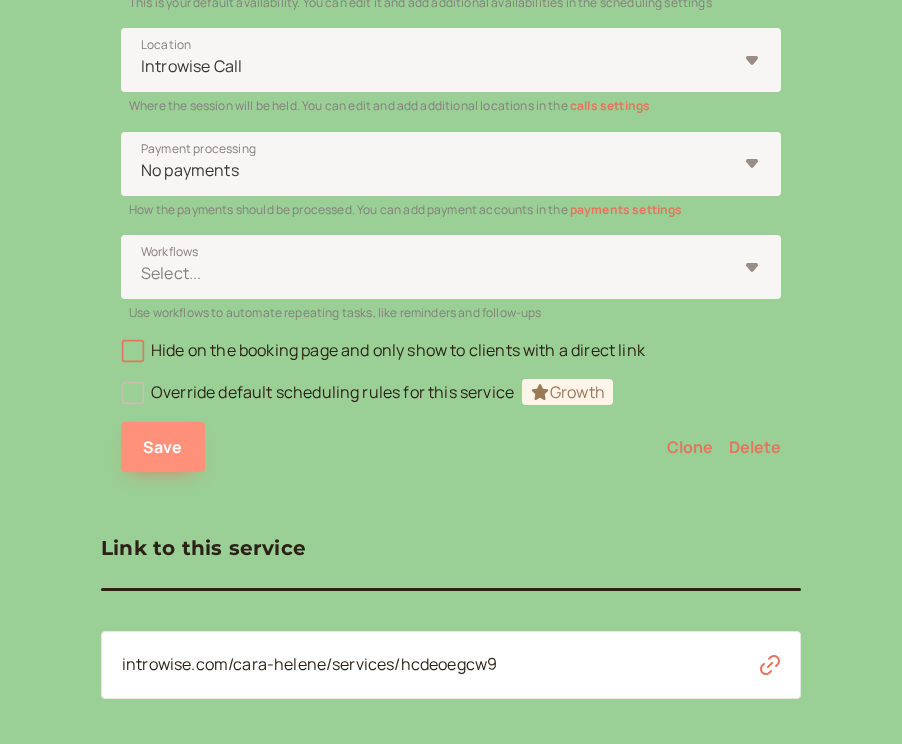 click on "Save" at bounding box center (163, 447) 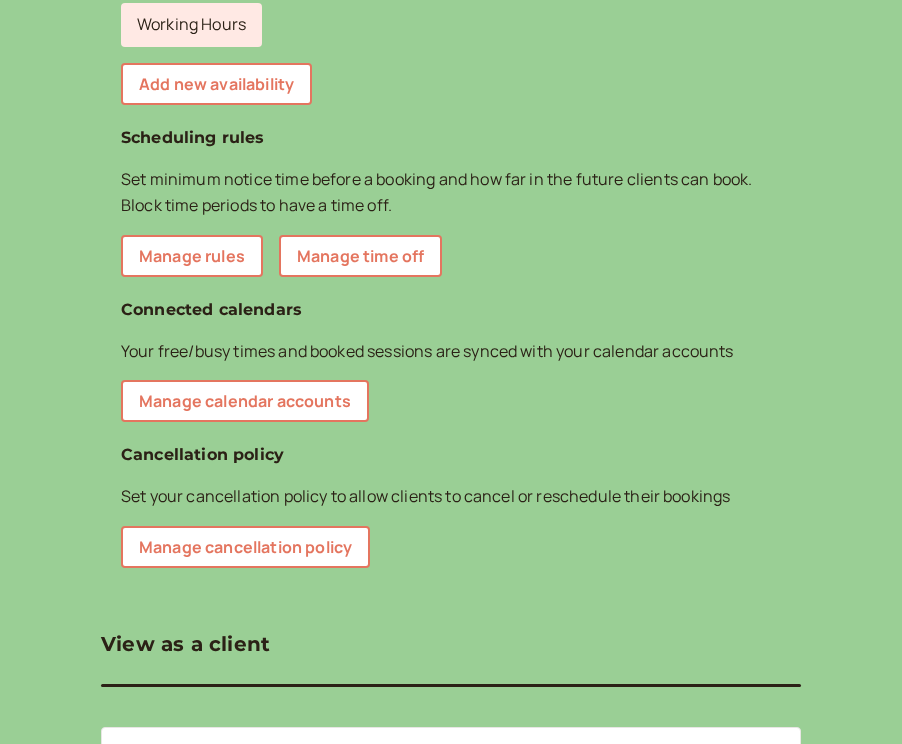 scroll, scrollTop: 0, scrollLeft: 0, axis: both 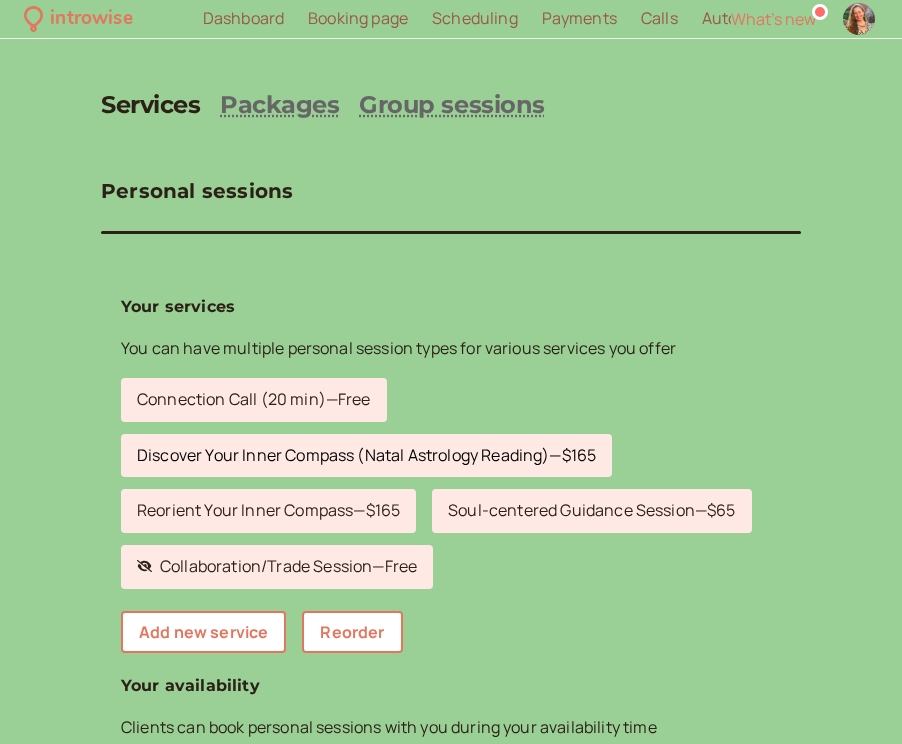 click on "Discover Your Inner Compass (Natal Astrology Reading)  —  $[PRICE]" at bounding box center [366, 456] 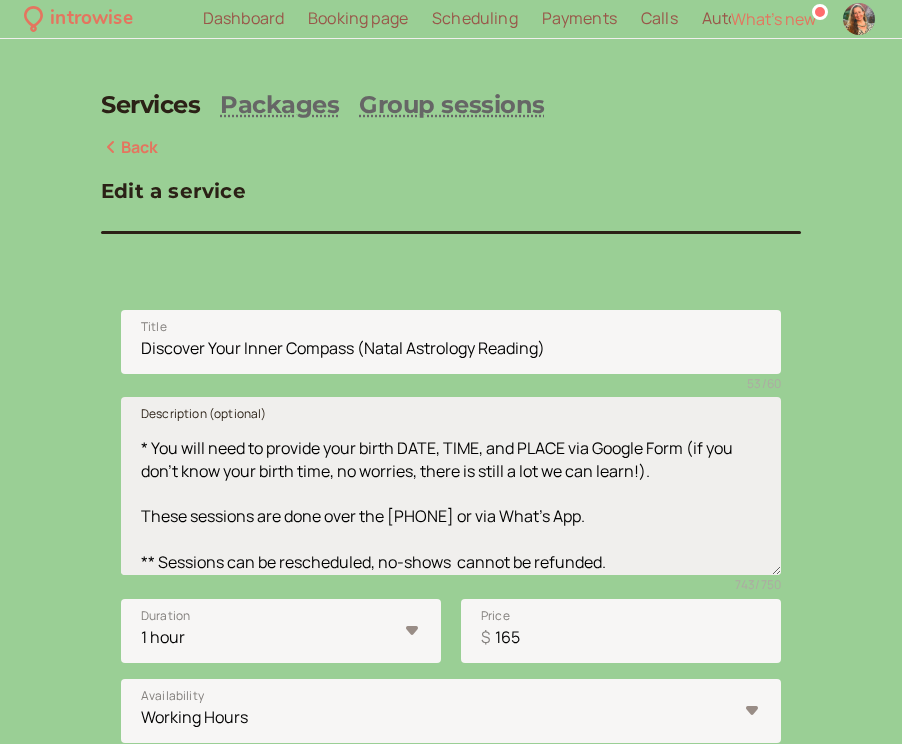 scroll, scrollTop: 198, scrollLeft: 0, axis: vertical 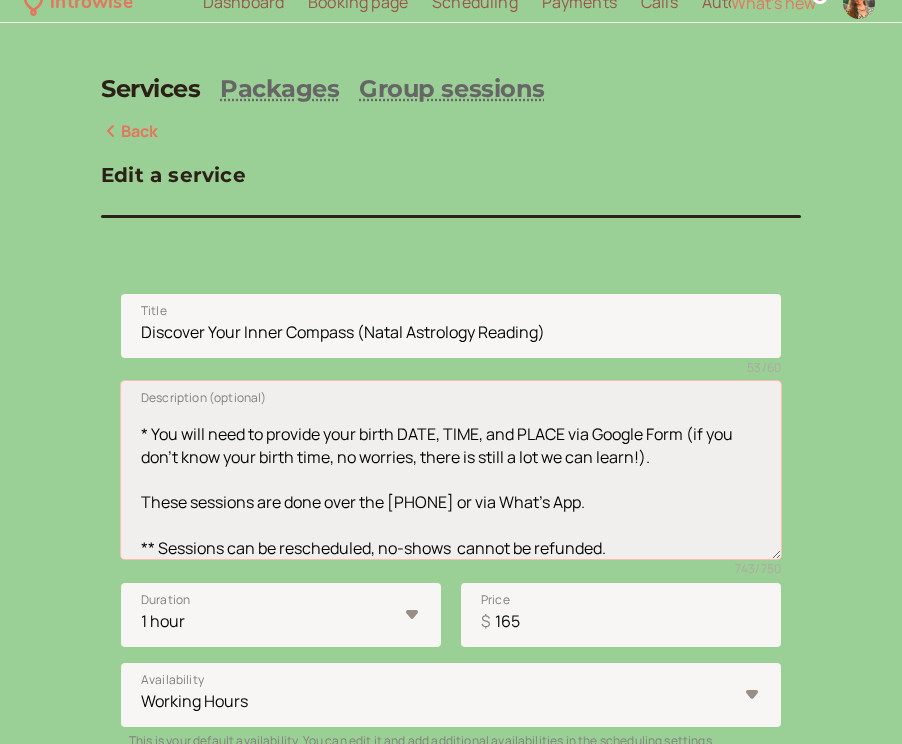 click on "If you are looking for insight to better understand your soul's true nature - needs, challenges, and talents - as you consider making changes in your life, this is the session that will help orient you to the energy you were born with that guides you in your life.
We’ll go through your natal tropical astrology chart* to orient you to how your body, mind, heart, and spirit are wired to move through the world so you can better honor and care for yourself.
* You will need to provide your birth DATE, TIME, and PLACE via Google Form (if you don't know your birth time, no worries, there is still a lot we can learn!).
These sessions are done over the [PHONE] or via What's App.
** Sessions can be rescheduled, no-shows  cannot be refunded." at bounding box center [451, 470] 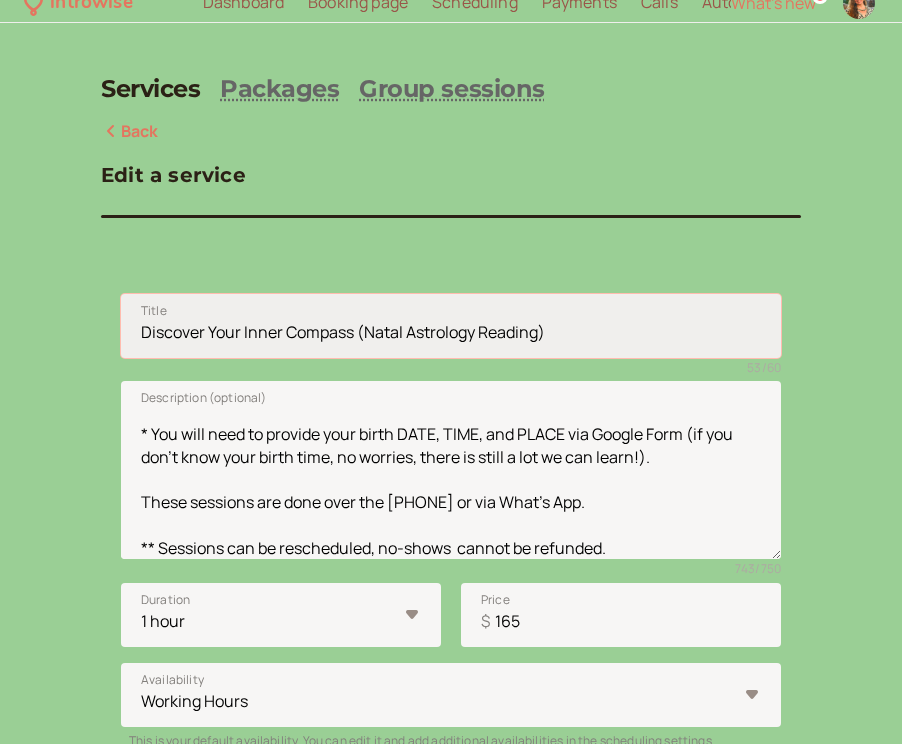 click on "Discover Your Inner Compass (Natal Astrology Reading)" at bounding box center (451, 326) 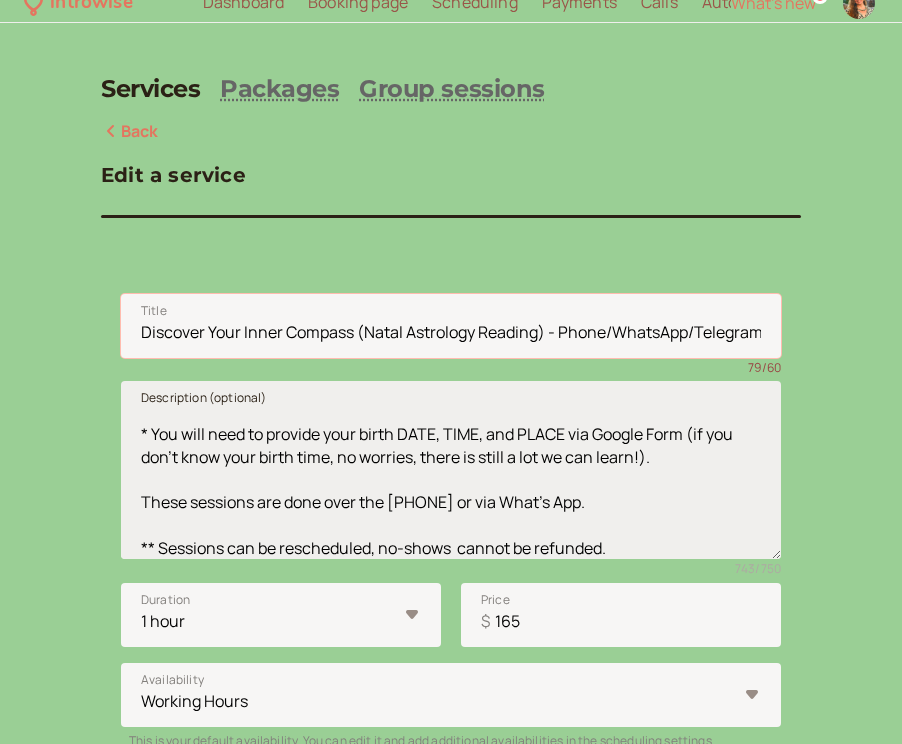 type on "Discover Your Inner Compass (Natal Astrology Reading) - Phone/WhatsApp/Telegram" 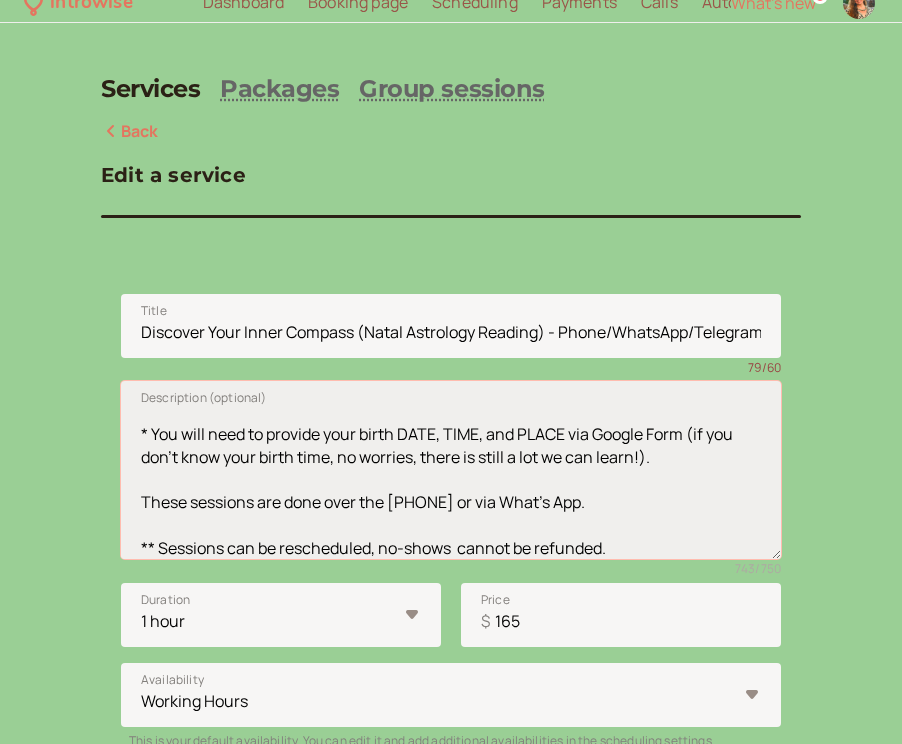 drag, startPoint x: 572, startPoint y: 493, endPoint x: 139, endPoint y: 498, distance: 433.02887 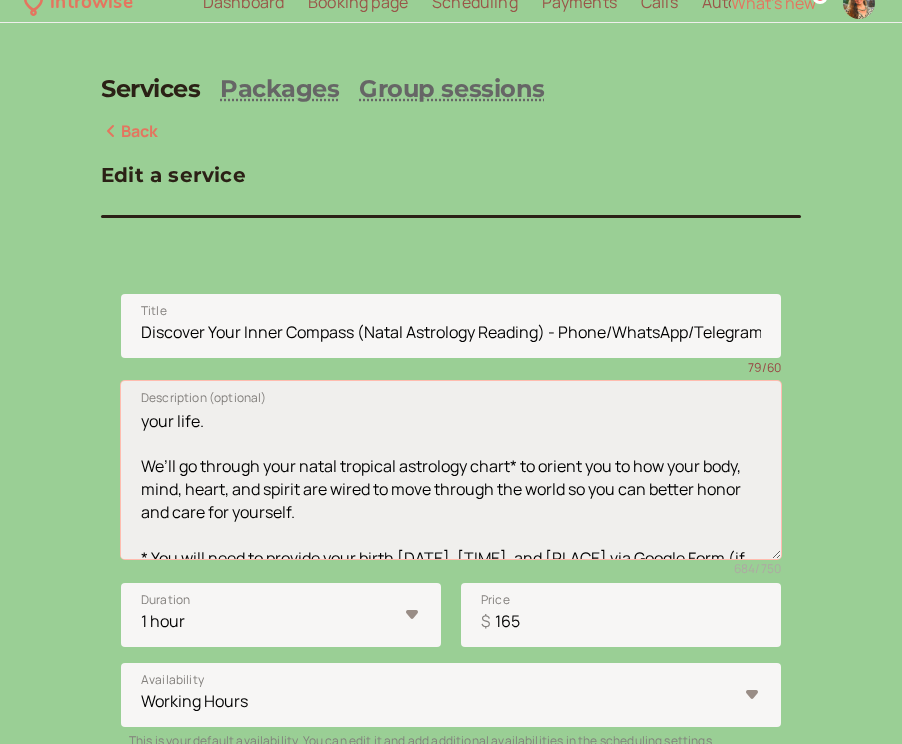 scroll, scrollTop: 96, scrollLeft: 0, axis: vertical 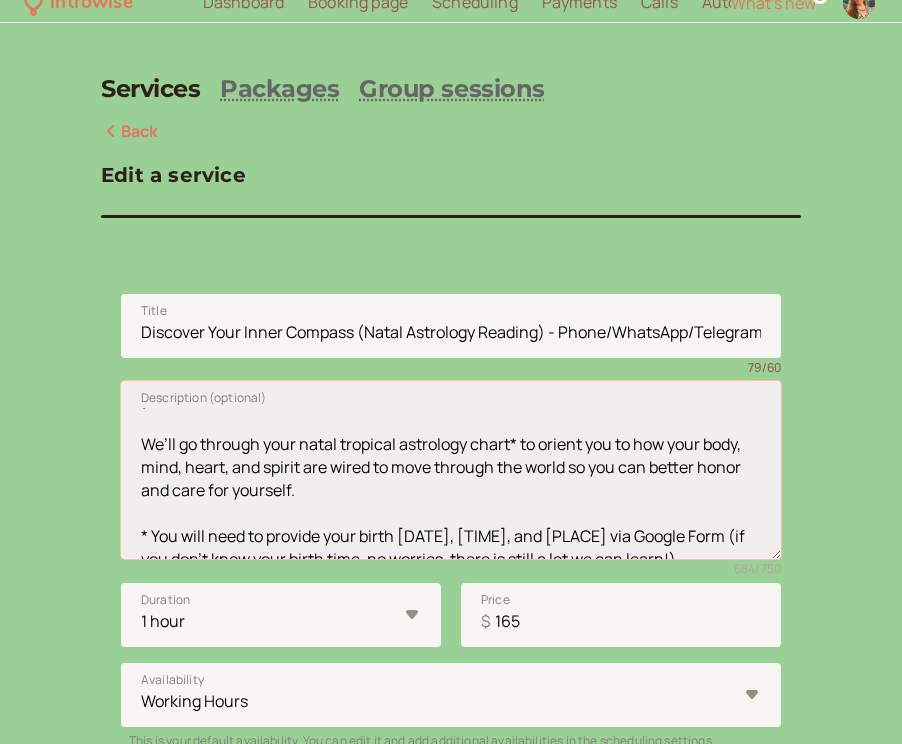 click on "If you are looking for insight to better understand your soul's true nature - needs, challenges, and talents - as you consider making changes in your life, this is the session that will help orient you to the energy you were born with that guides you in your life.
We’ll go through your natal tropical astrology chart* to orient you to how your body, mind, heart, and spirit are wired to move through the world so you can better honor and care for yourself.
* You will need to provide your birth [DATE], [TIME], and [PLACE] via Google Form (if you don't know your birth time, no worries, there is still a lot we can learn!).
** Sessions can be rescheduled, no-shows  cannot be refunded." at bounding box center [451, 470] 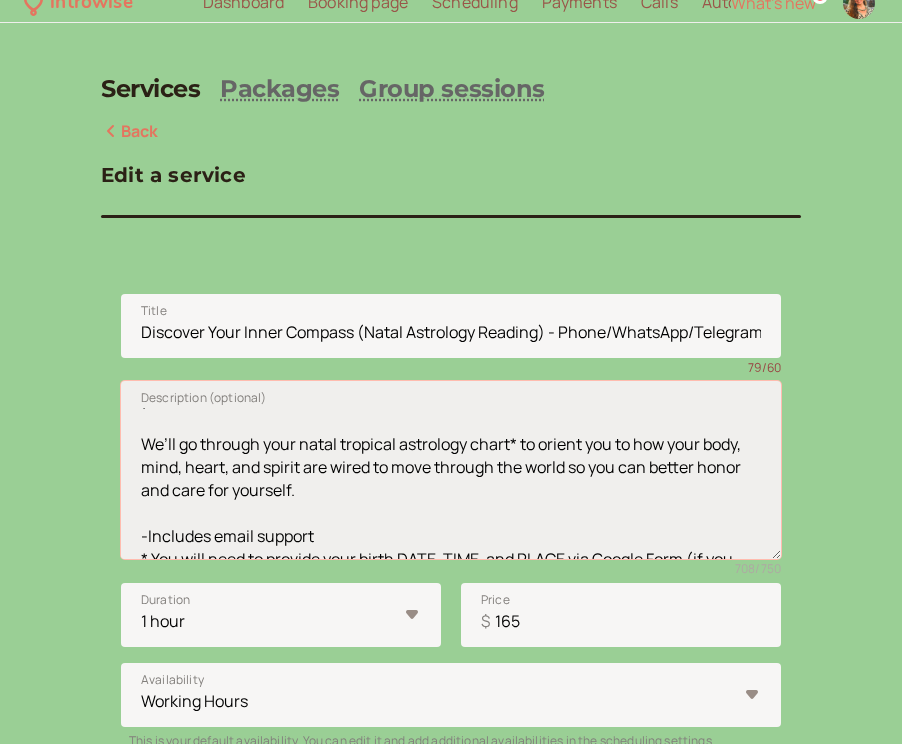 click on "If you are looking for insight to better understand your soul's true nature - needs, challenges, and talents - as you consider making changes in your life, this is the session that will help orient you to the energy you were born with that guides you in your life.
We’ll go through your natal tropical astrology chart* to orient you to how your body, mind, heart, and spirit are wired to move through the world so you can better honor and care for yourself.
-Includes email support
* You will need to provide your birth DATE, TIME, and PLACE via Google Form (if you don't know your birth time, no worries, there is still a lot we can learn!).
** Sessions can be rescheduled, no-shows  cannot be refunded." at bounding box center [451, 470] 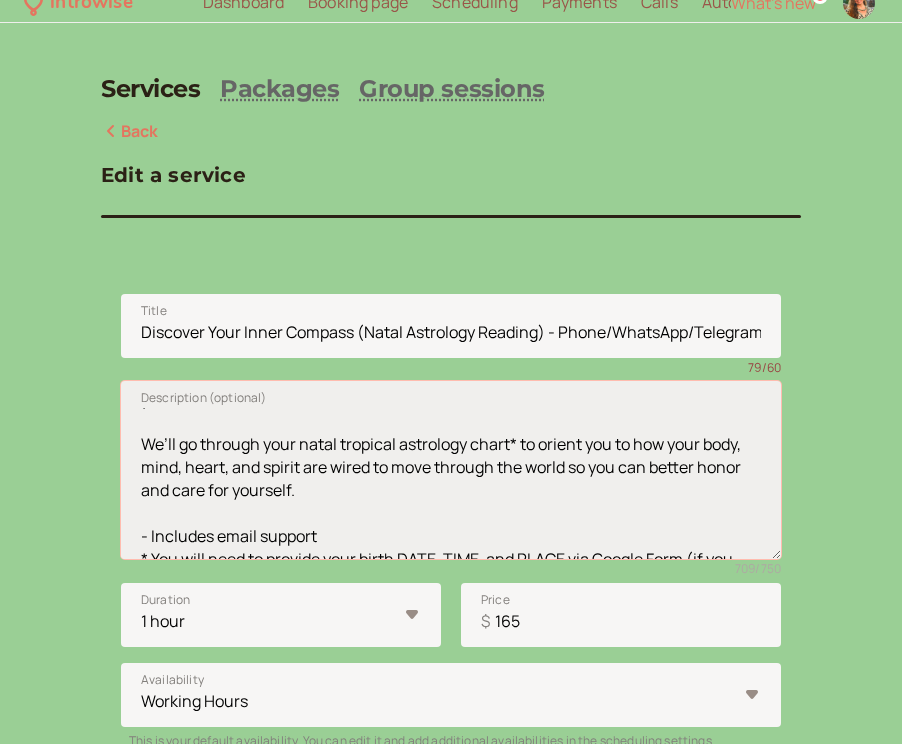 click on "If you are looking for insight to better understand your soul's true nature - needs, challenges, and talents - as you consider making changes in your life, this is the session that will help orient you to the energy you were born with that guides you in your life.
We’ll go through your natal tropical astrology chart* to orient you to how your body, mind, heart, and spirit are wired to move through the world so you can better honor and care for yourself.
- Includes email support
* You will need to provide your birth DATE, TIME, and PLACE via Google Form (if you don't know your birth time, no worries, there is still a lot we can learn!).
** Sessions can be rescheduled, no-shows  cannot be refunded." at bounding box center [451, 470] 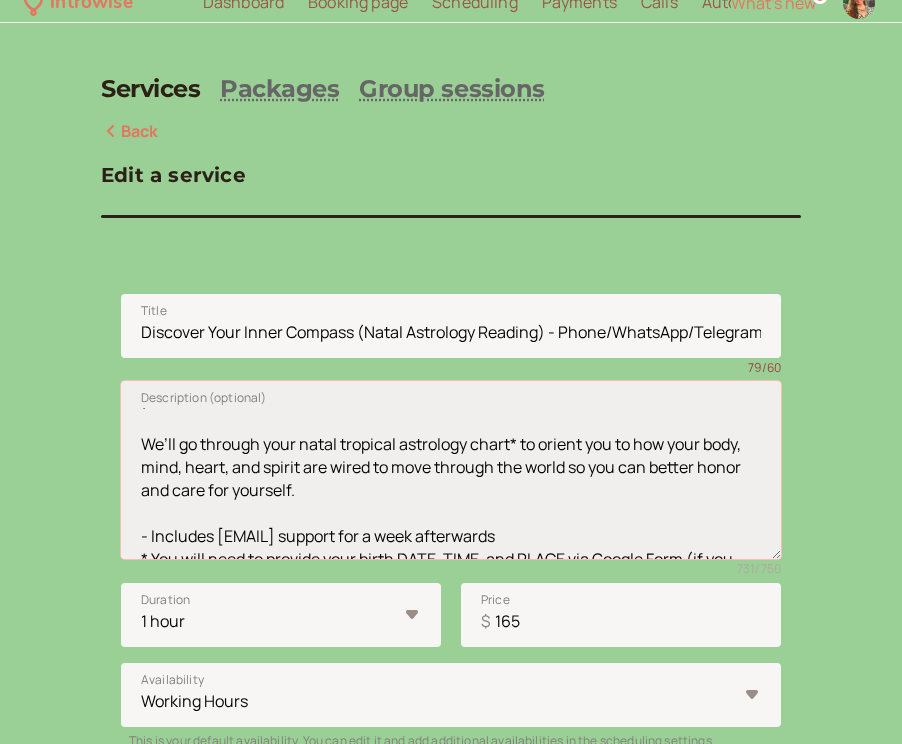 click on "If you are looking for insight to better understand your soul's true nature - needs, challenges, and talents - as you consider making changes in your life, this is the session that will help orient you to the energy you were born with that guides you in your life.
We’ll go through your natal tropical astrology chart* to orient you to how your body, mind, heart, and spirit are wired to move through the world so you can better honor and care for yourself.
- Includes [EMAIL] support for a week afterwards
* You will need to provide your birth DATE, TIME, and PLACE via Google Form (if you don't know your birth time, no worries, there is still a lot we can learn!).
** Sessions can be rescheduled, no-shows  cannot be refunded." at bounding box center (451, 470) 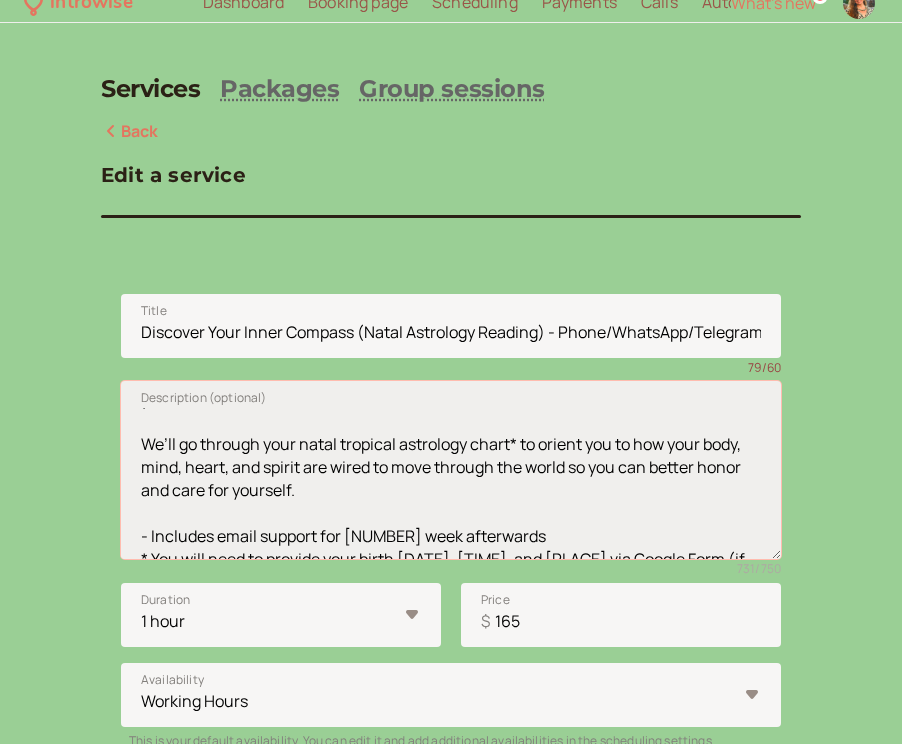 click on "If you are looking for insight to better understand your soul's true nature - needs, challenges, and talents - as you consider making changes in your life, this is the session that will help orient you to the energy you were born with that guides you in your life.
We’ll go through your natal tropical astrology chart* to orient you to how your body, mind, heart, and spirit are wired to move through the world so you can better honor and care for yourself.
- Includes email support for [NUMBER] week afterwards
* You will need to provide your birth [DATE], [TIME], and [PLACE] via Google Form (if you don't know your birth time, no worries, there is still a lot we can learn!).
** Sessions can be rescheduled, no-shows  cannot be refunded." at bounding box center (451, 470) 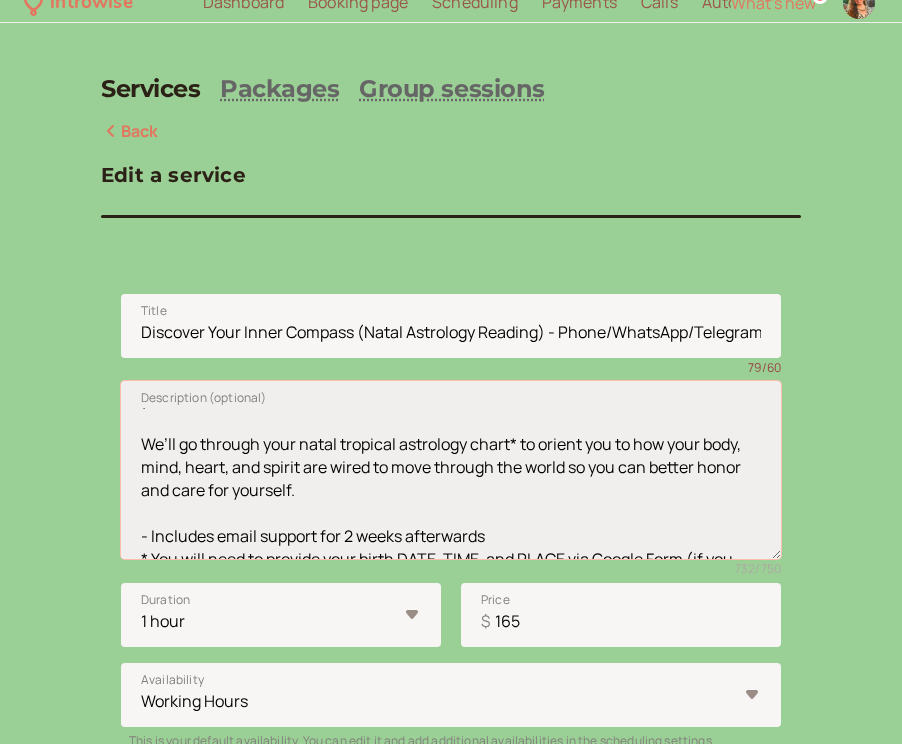 click on "If you are looking for insight to better understand your soul's true nature - needs, challenges, and talents - as you consider making changes in your life, this is the session that will help orient you to the energy you were born with that guides you in your life.
We’ll go through your natal tropical astrology chart* to orient you to how your body, mind, heart, and spirit are wired to move through the world so you can better honor and care for yourself.
- Includes email support for 2 weeks afterwards
* You will need to provide your birth DATE, TIME, and PLACE via Google Form (if you don't know your birth time, no worries, there is still a lot we can learn!).
** Sessions can be rescheduled, no-shows  cannot be refunded." at bounding box center (451, 470) 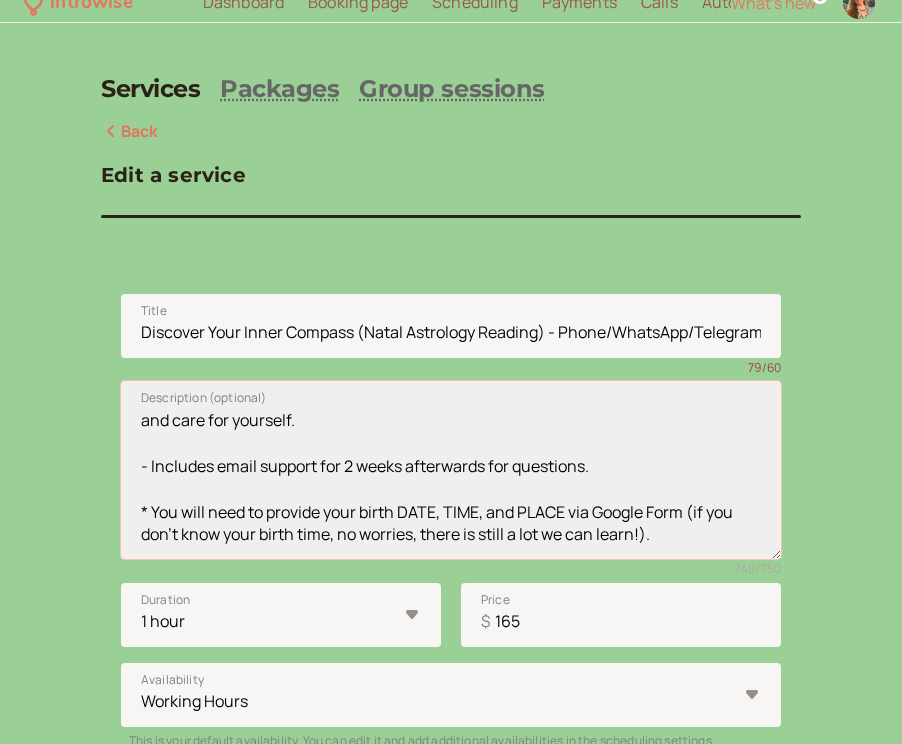 scroll, scrollTop: 146, scrollLeft: 0, axis: vertical 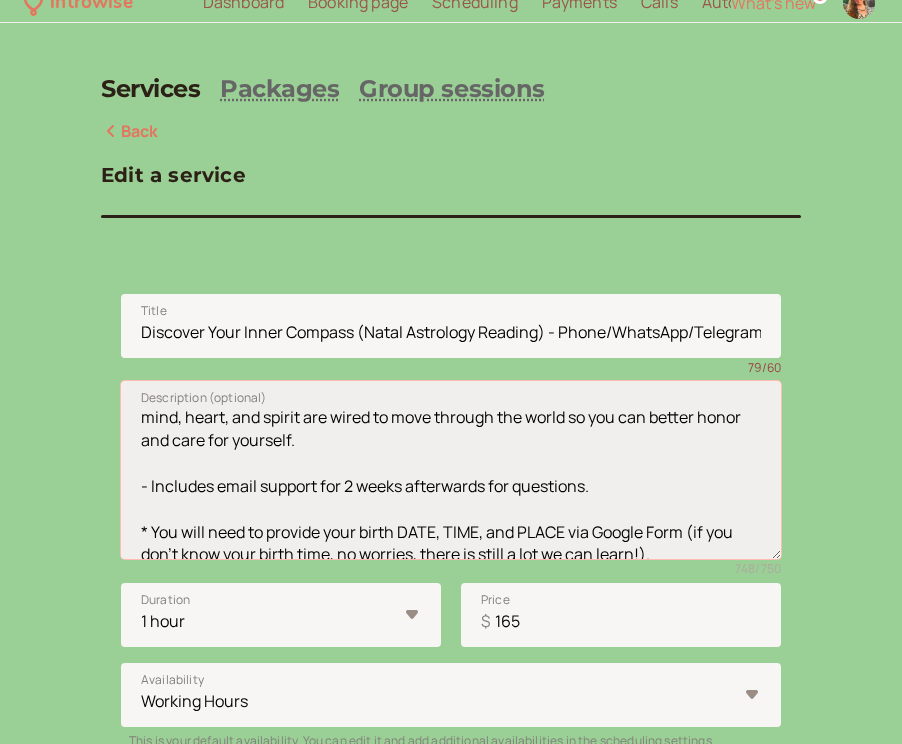 drag, startPoint x: 595, startPoint y: 476, endPoint x: 130, endPoint y: 480, distance: 465.0172 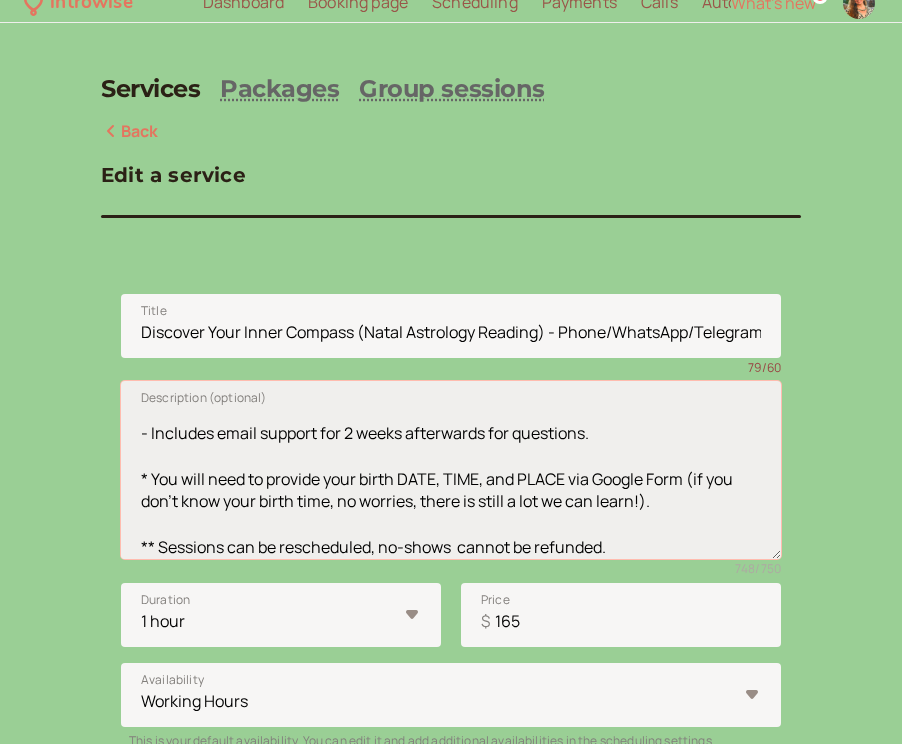 scroll, scrollTop: 198, scrollLeft: 0, axis: vertical 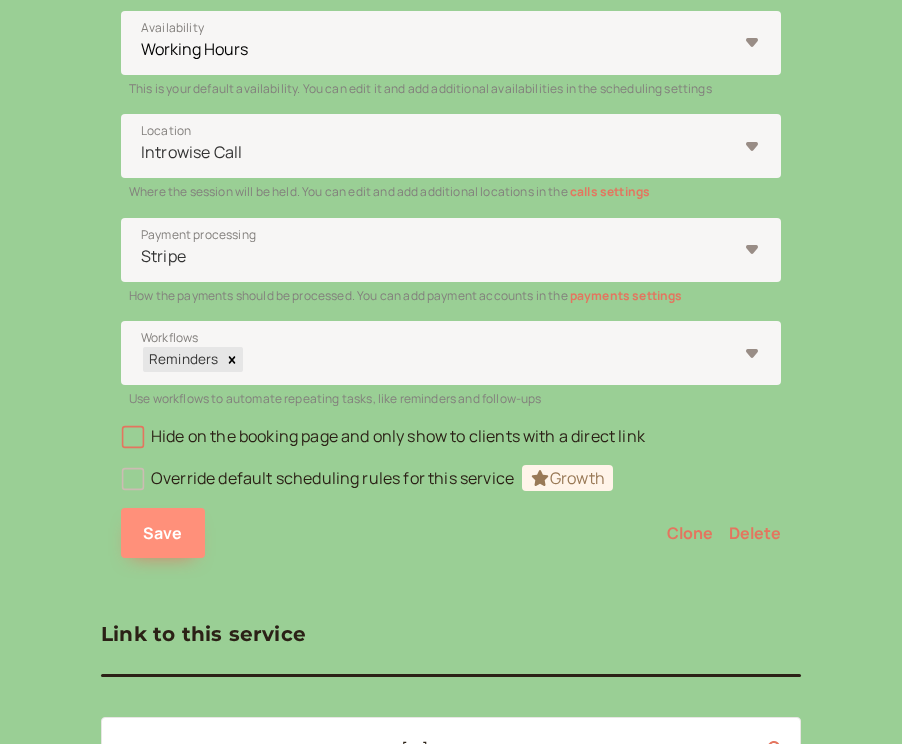 type on "If you are looking for insight to better understand your soul's true nature - needs, challenges, and talents - as you consider making changes in your life, this is the session that will help orient you to the energy you were born with that guides you in your life.
We’ll go through your natal tropical astrology chart* to orient you to how your body, mind, heart, and spirit are wired to move through the world so you can better honor and care for yourself.
- Includes email support for 2 weeks afterwards for questions.
* You will need to provide your birth DATE, TIME, and PLACE via Google Form (if you don't know your birth time, no worries, there is still a lot we can learn!).
** Sessions can be rescheduled, no-shows  cannot be refunded." 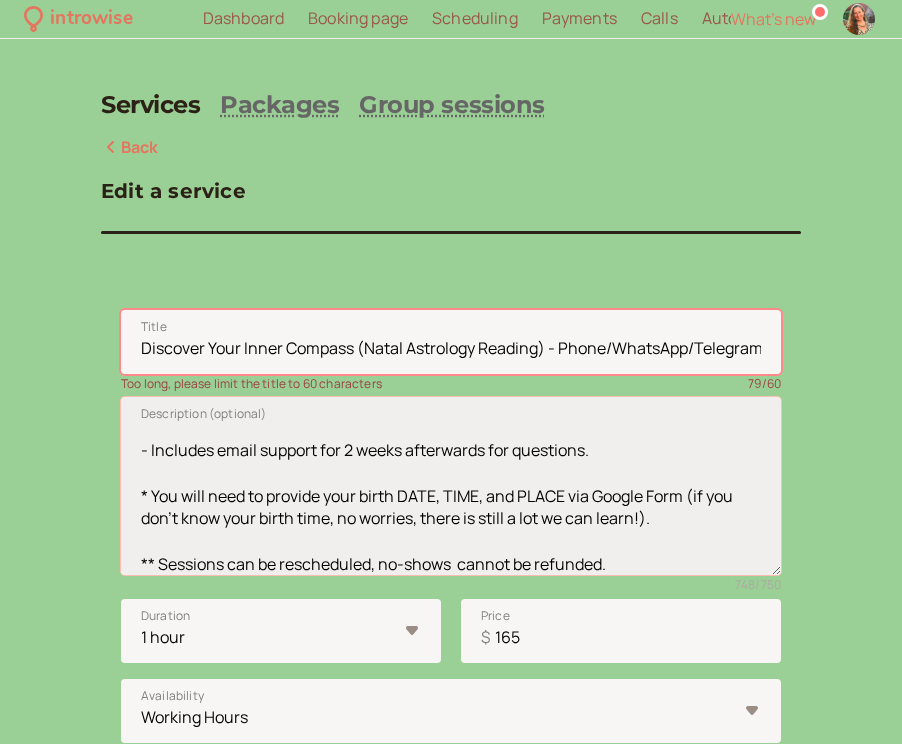 click on "If you are looking for insight to better understand your soul's true nature - needs, challenges, and talents - as you consider making changes in your life, this is the session that will help orient you to the energy you were born with that guides you in your life.
We’ll go through your natal tropical astrology chart* to orient you to how your body, mind, heart, and spirit are wired to move through the world so you can better honor and care for yourself.
- Includes email support for 2 weeks afterwards for questions.
* You will need to provide your birth DATE, TIME, and PLACE via Google Form (if you don't know your birth time, no worries, there is still a lot we can learn!).
** Sessions can be rescheduled, no-shows  cannot be refunded." at bounding box center [451, 486] 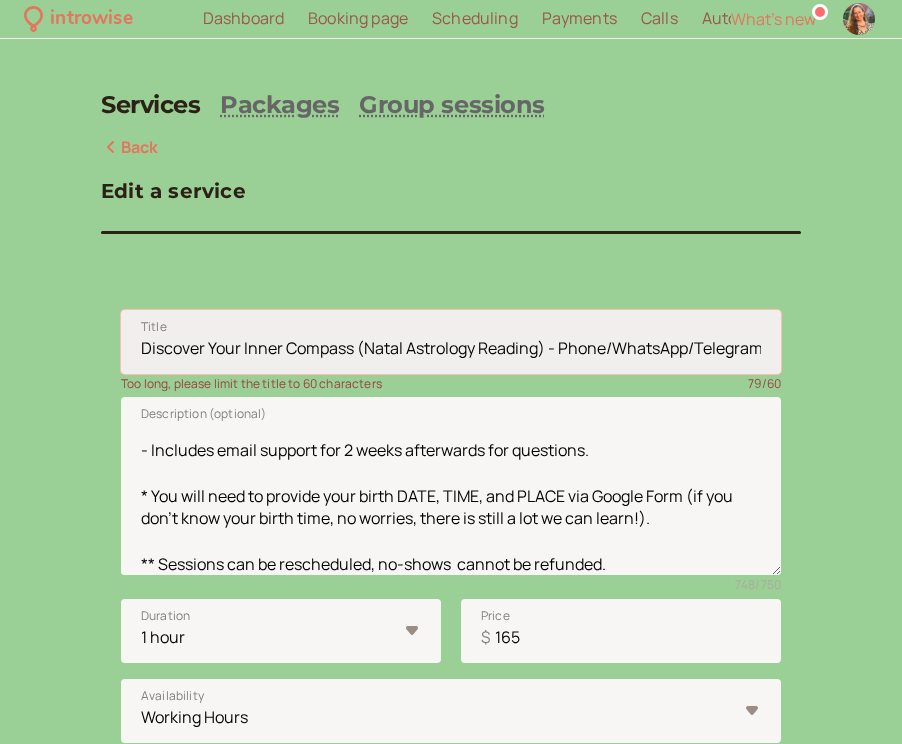 click on "Discover Your Inner Compass (Natal Astrology Reading) - Phone/WhatsApp/Telegram" at bounding box center (451, 342) 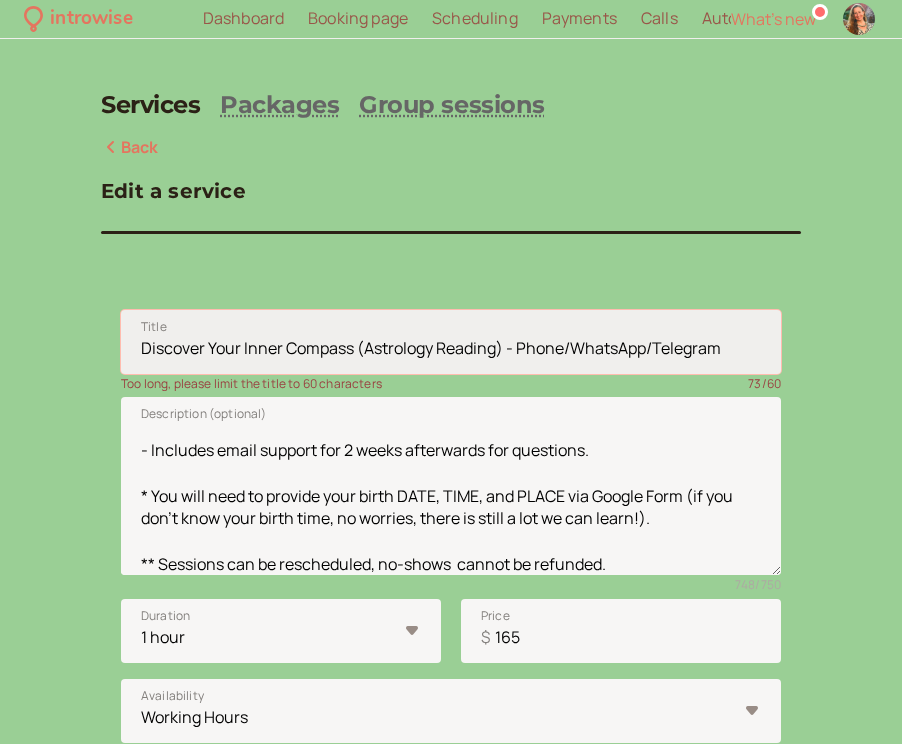 click on "Discover Your Inner Compass (Astrology Reading) - Phone/WhatsApp/Telegram" at bounding box center [451, 342] 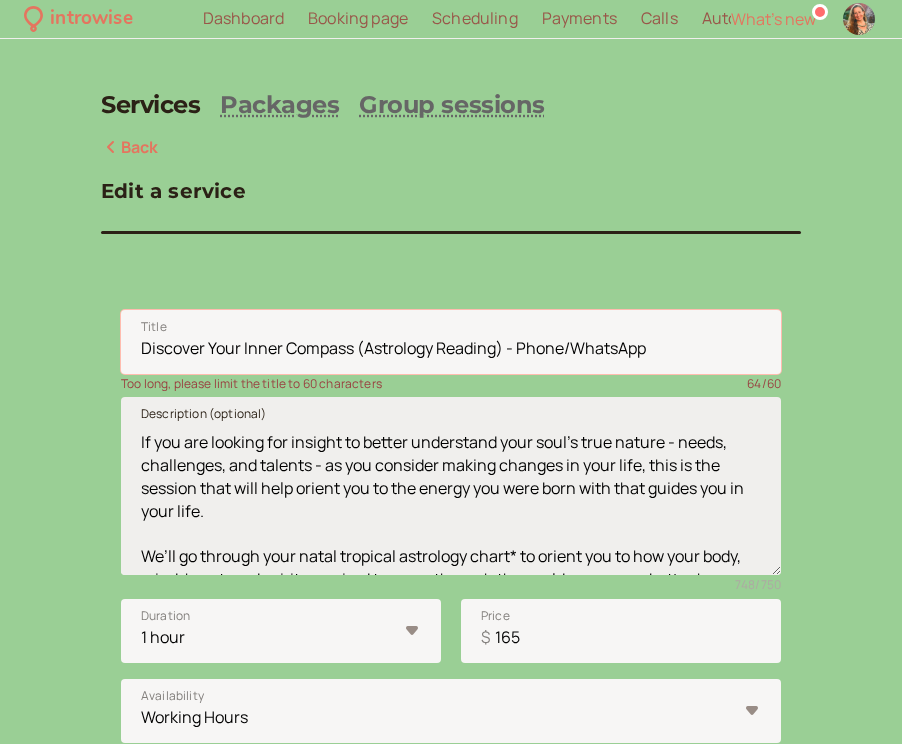 scroll, scrollTop: 0, scrollLeft: 0, axis: both 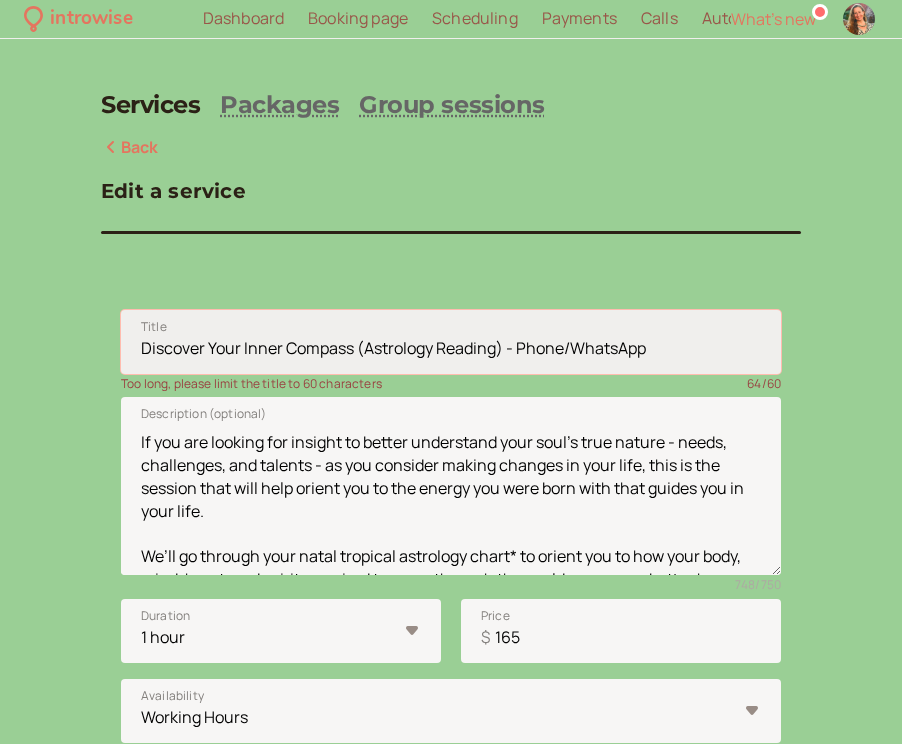 click on "Discover Your Inner Compass (Astrology Reading) - Phone/WhatsApp" at bounding box center (451, 342) 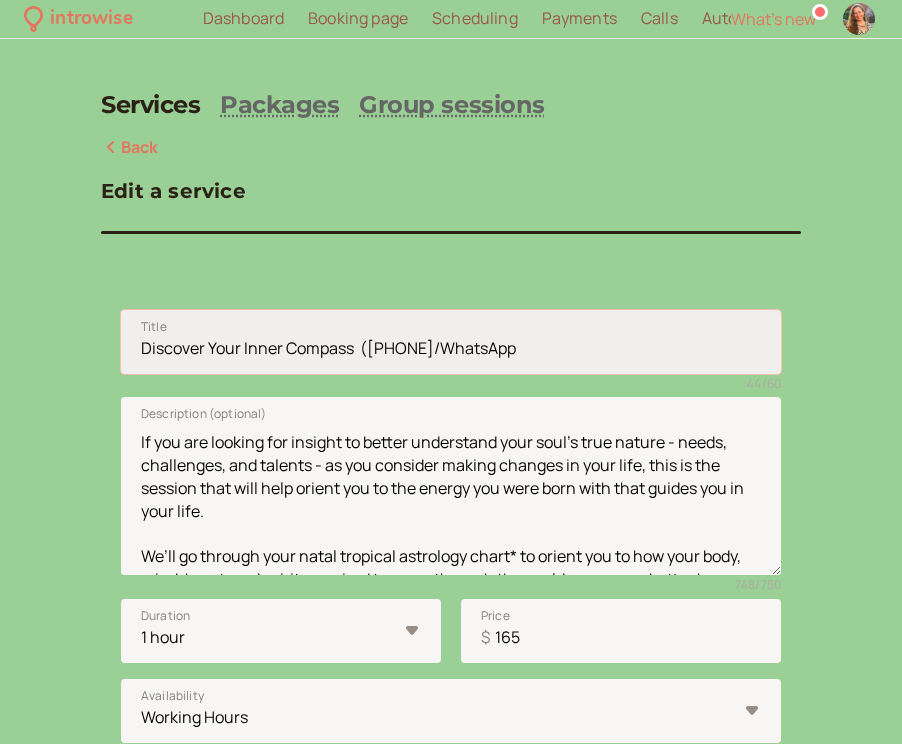 click on "Discover Your Inner Compass  ([PHONE]/WhatsApp" at bounding box center [451, 342] 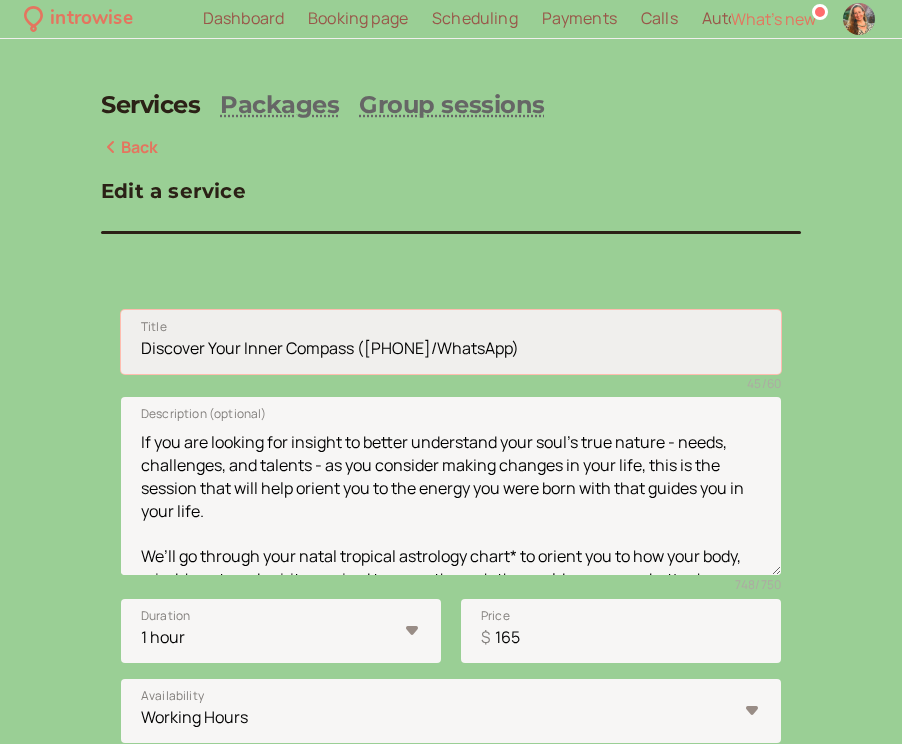 click on "Discover Your Inner Compass ([PHONE]/WhatsApp)" at bounding box center [451, 342] 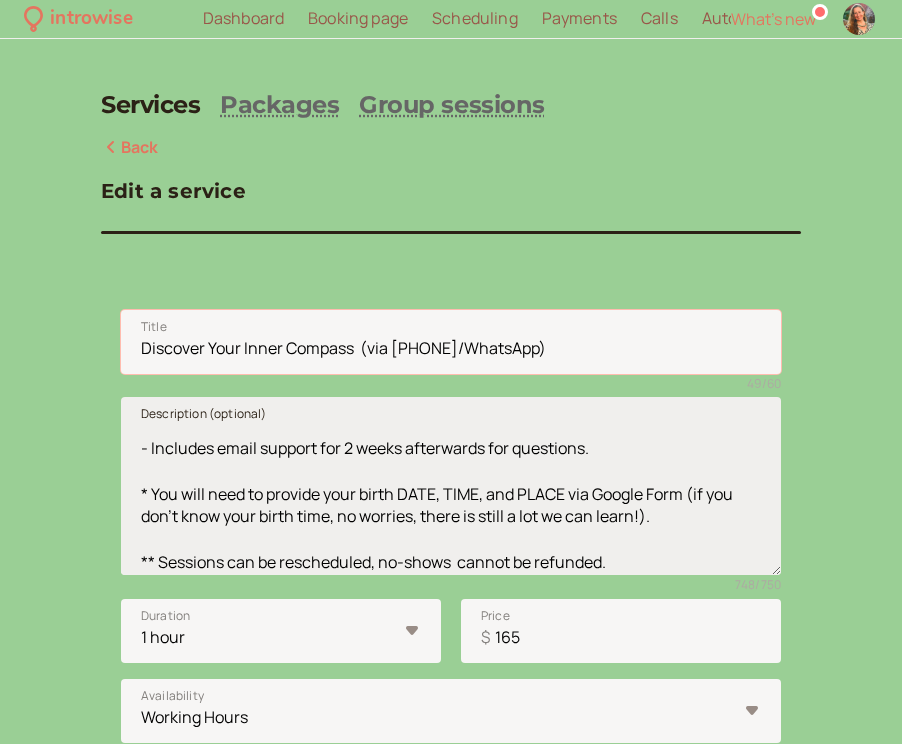scroll, scrollTop: 198, scrollLeft: 0, axis: vertical 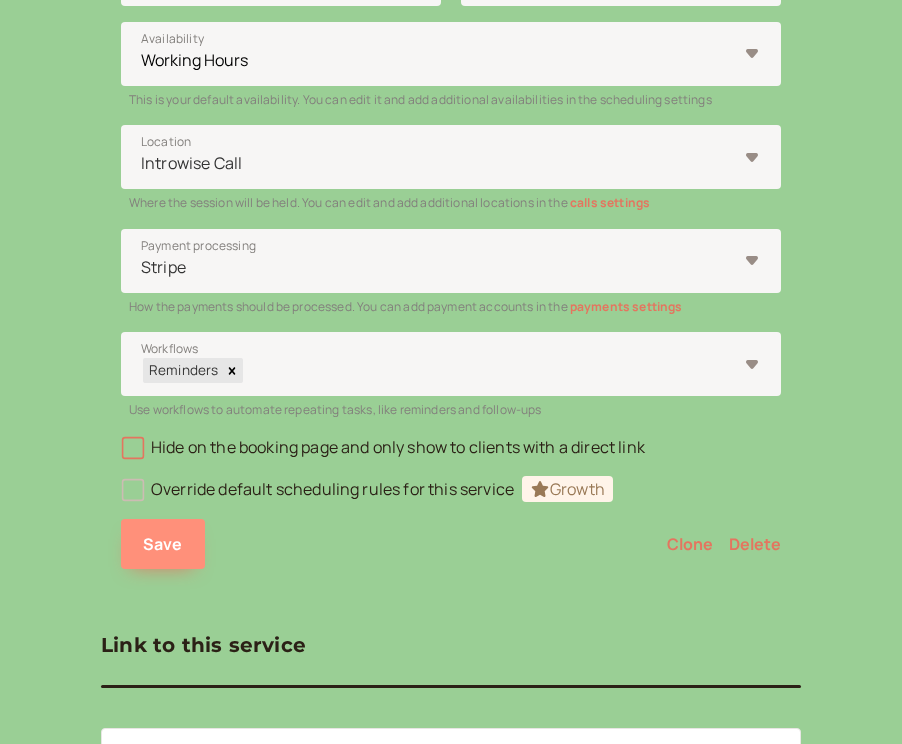 type on "Discover Your Inner Compass  (via [PHONE]/WhatsApp)" 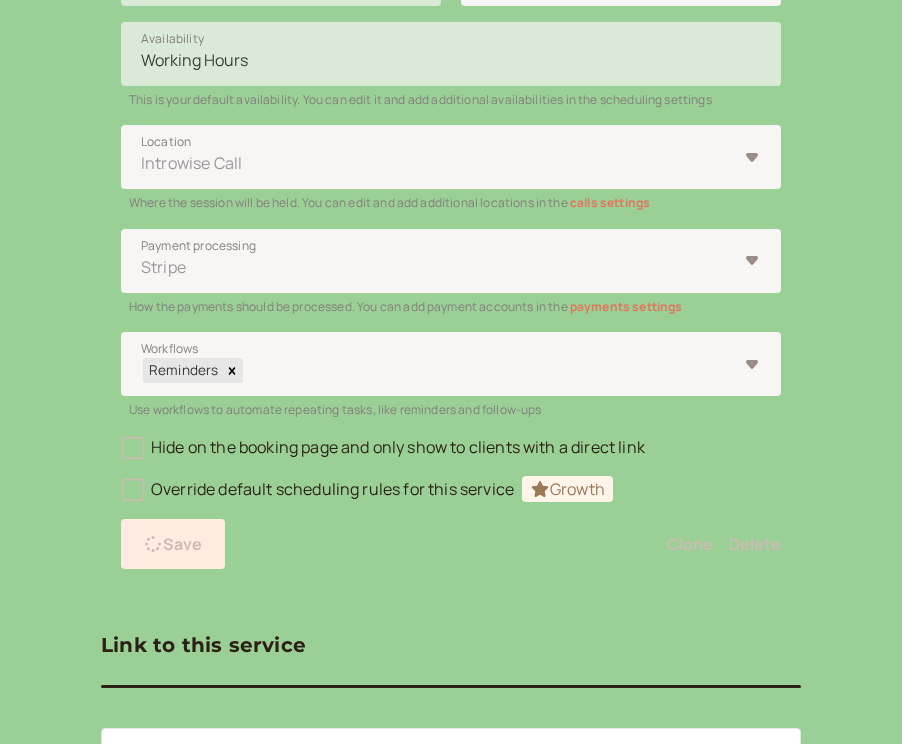 scroll, scrollTop: 0, scrollLeft: 0, axis: both 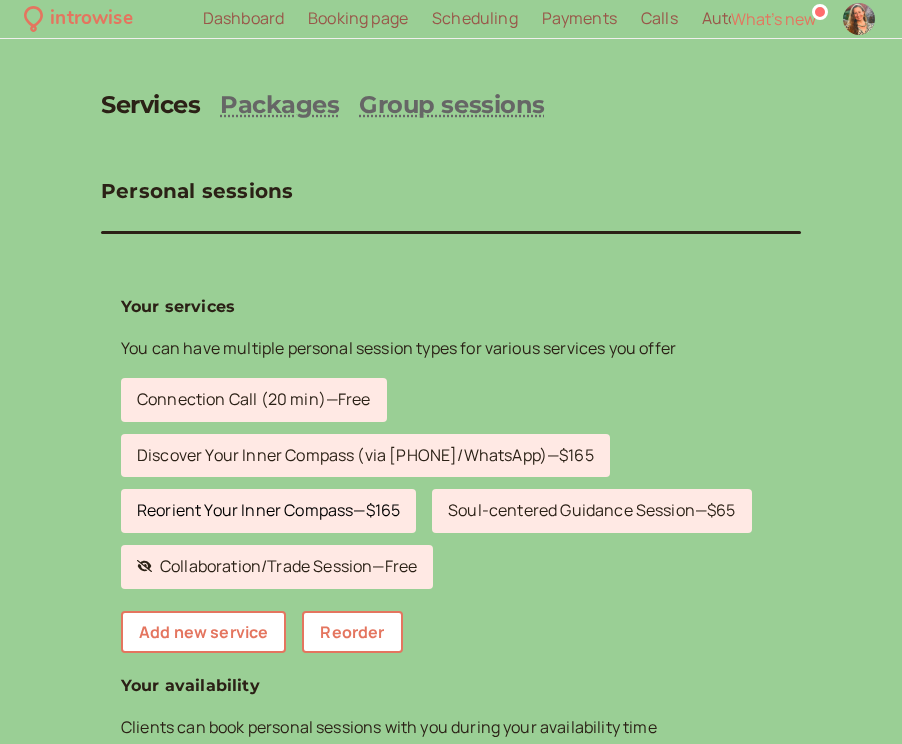 click on "Reorient Your Inner Compass  —  $165" at bounding box center [268, 511] 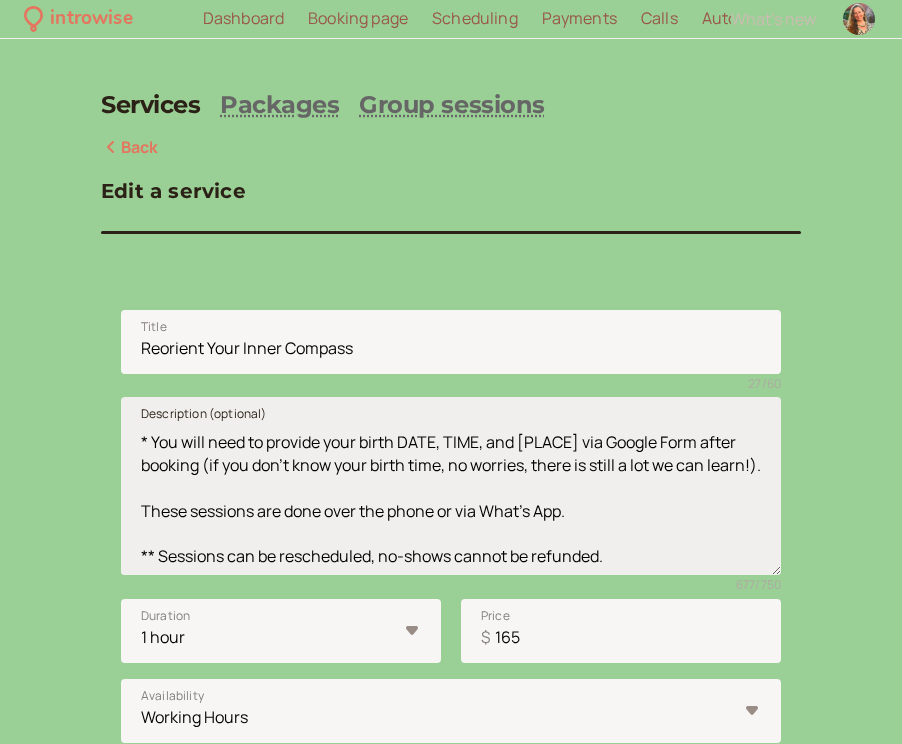 scroll, scrollTop: 198, scrollLeft: 0, axis: vertical 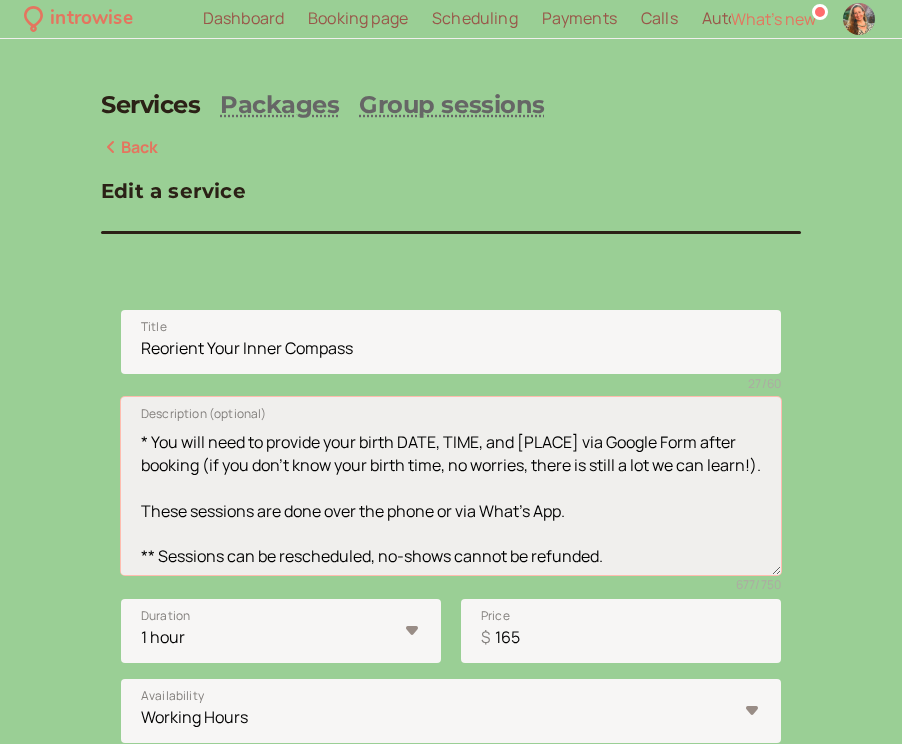 click on "This session will help illuminate the root of an acute pattern or issue in your life.  By  work with your astrology, we'll gain insight to shift the energy and find tangible next steps.
We’ll go through your natal tropical astrology chart* to orient you to how your body, mind, heart, and spirit are wired to move through the world so you can better honor and care for yourself.
* You will need to provide your birth DATE, TIME, and [PLACE] via Google Form after booking (if you don't know your birth time, no worries, there is still a lot we can learn!).
These sessions are done over the phone or via What's App.
** Sessions can be rescheduled, no-shows cannot be refunded." at bounding box center (451, 486) 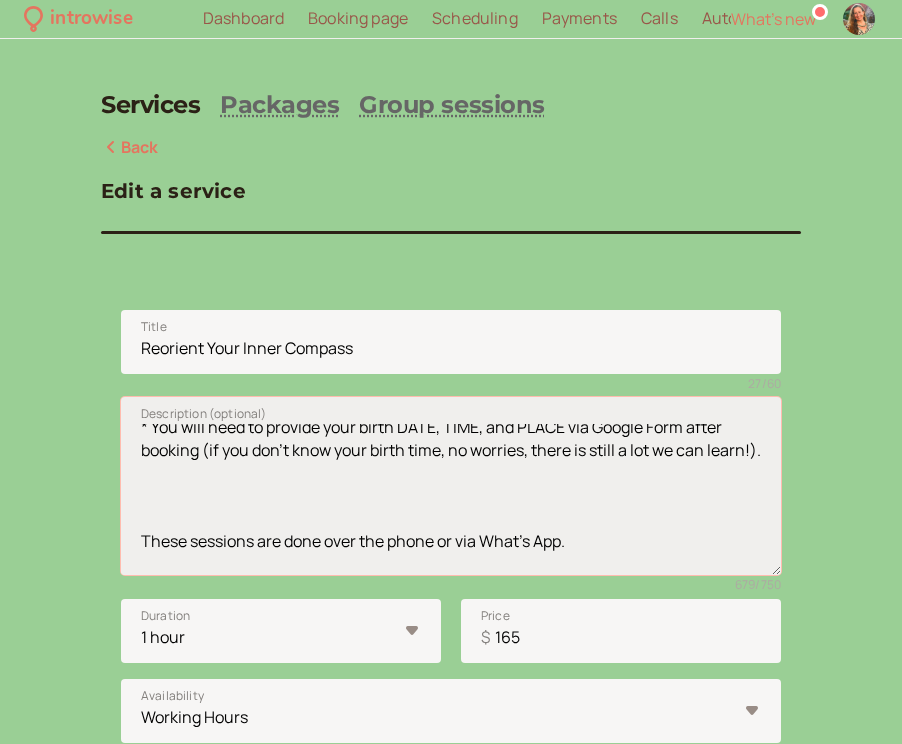 paste on "- Includes email support for 2 weeks afterwards for questions." 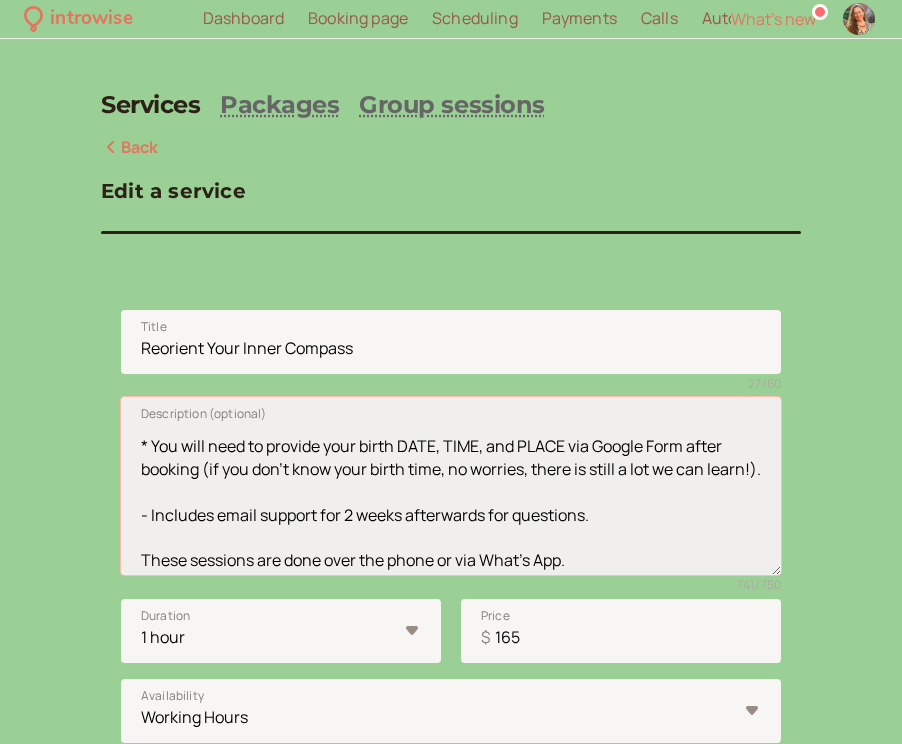 scroll, scrollTop: 178, scrollLeft: 0, axis: vertical 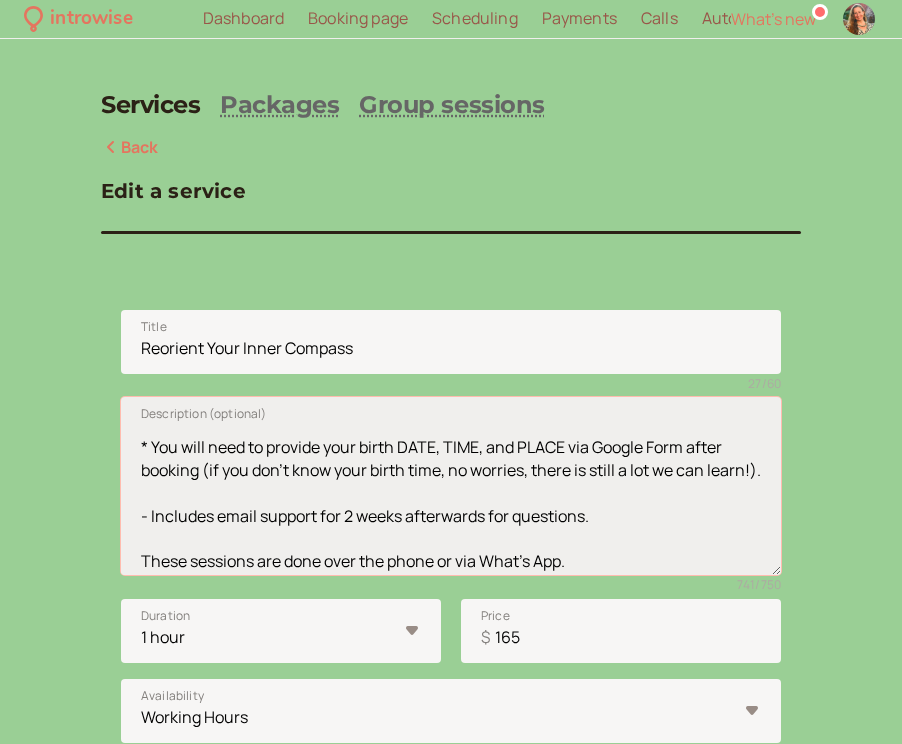 drag, startPoint x: 217, startPoint y: 531, endPoint x: 255, endPoint y: 535, distance: 38.209946 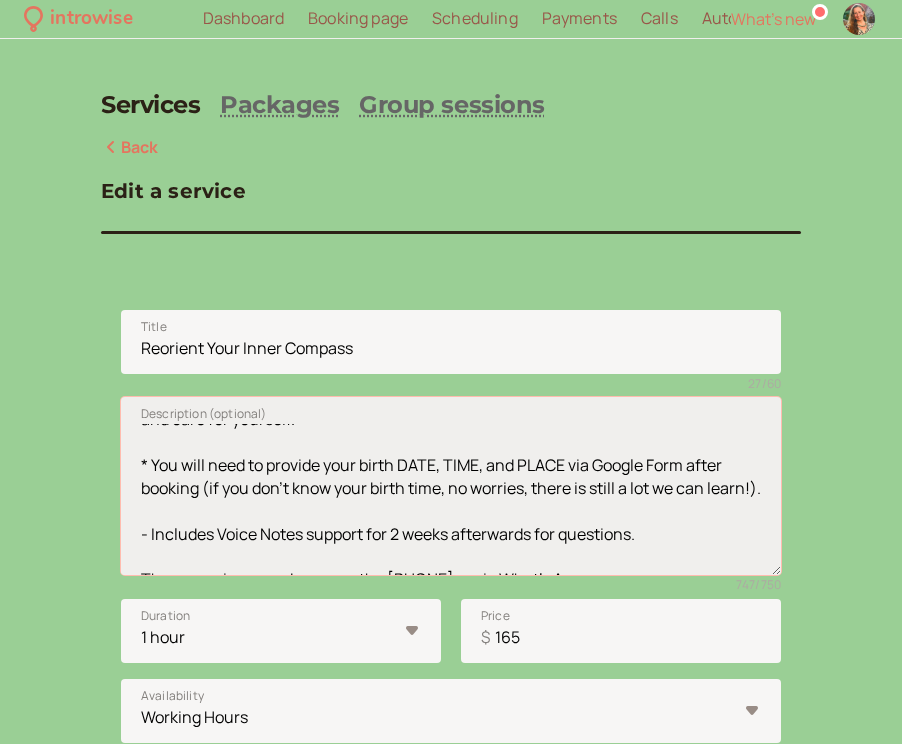scroll, scrollTop: 162, scrollLeft: 0, axis: vertical 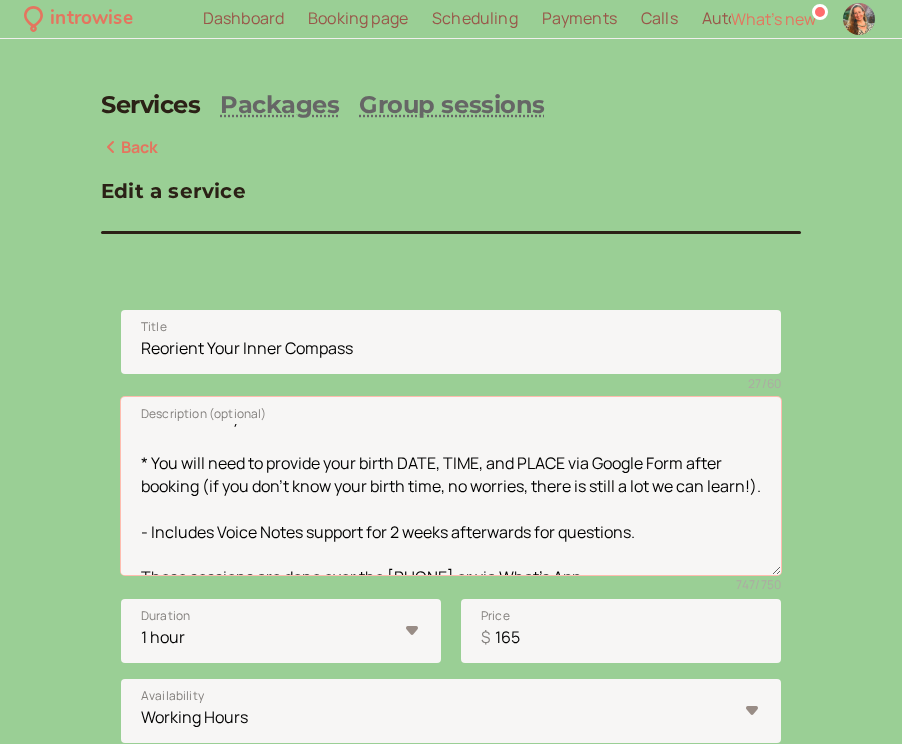 drag, startPoint x: 649, startPoint y: 543, endPoint x: 61, endPoint y: 553, distance: 588.085 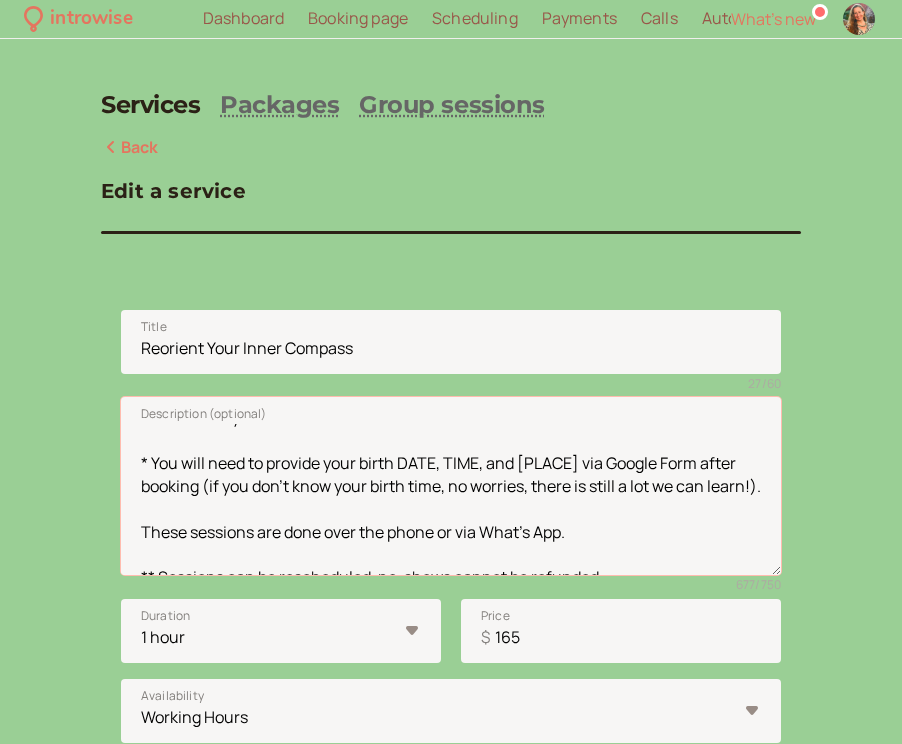 scroll, scrollTop: 0, scrollLeft: 0, axis: both 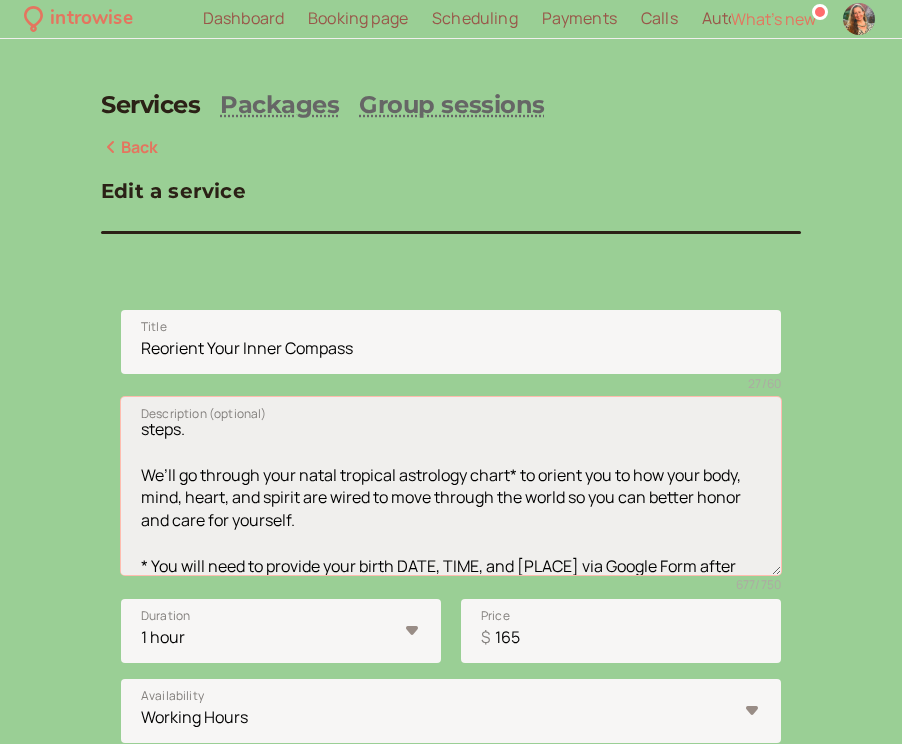 click on "This session will help illuminate the root of an acute pattern or issue in your life.  By  work with your astrology, we'll gain insight to shift the energy and find tangible next steps.
We’ll go through your natal tropical astrology chart* to orient you to how your body, mind, heart, and spirit are wired to move through the world so you can better honor and care for yourself.
* You will need to provide your birth DATE, TIME, and [PLACE] via Google Form after booking (if you don't know your birth time, no worries, there is still a lot we can learn!).
These sessions are done over the phone or via What's App.
** Sessions can be rescheduled, no-shows cannot be refunded." at bounding box center [451, 486] 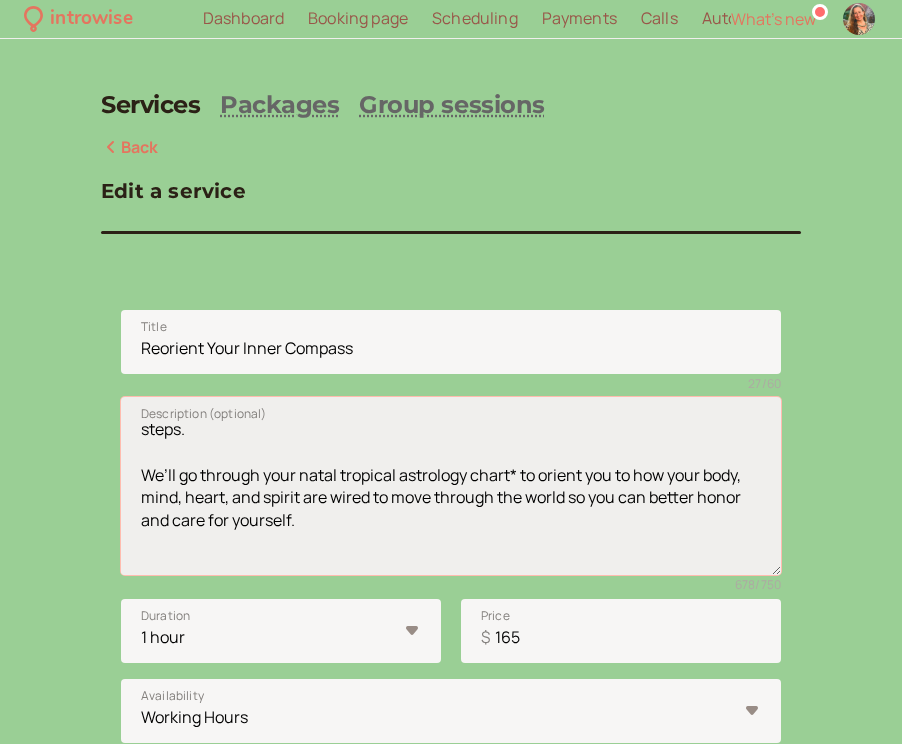 paste on "- Includes Voice Notes support for 2 weeks afterwards for questions." 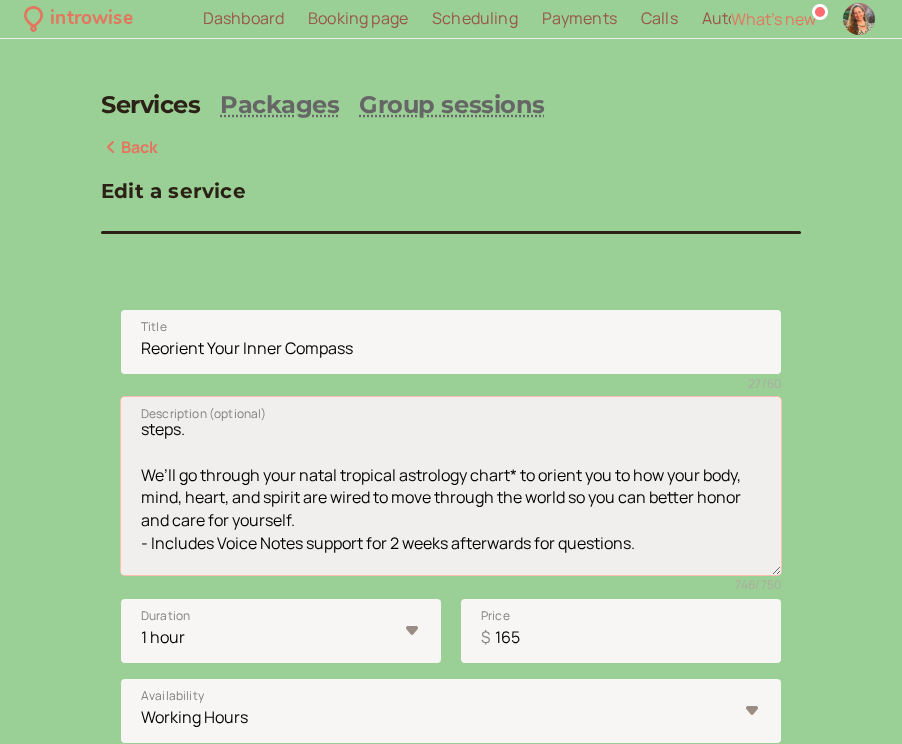 click on "This session will help illuminate the root of an acute pattern or issue in your life.  By  work with your astrology, we'll gain insight to shift the energy and find tangible next steps.
We’ll go through your natal tropical astrology chart* to orient you to how your body, mind, heart, and spirit are wired to move through the world so you can better honor and care for yourself.
- Includes Voice Notes support for 2 weeks afterwards for questions.
* You will need to provide your birth DATE, TIME, and PLACE via Google Form after booking (if you don't know your birth time, no worries, there is still a lot we can learn!).
These sessions are done over the [PHONE] or via What's App.
** Sessions can be rescheduled, no-shows cannot be refunded." at bounding box center (451, 486) 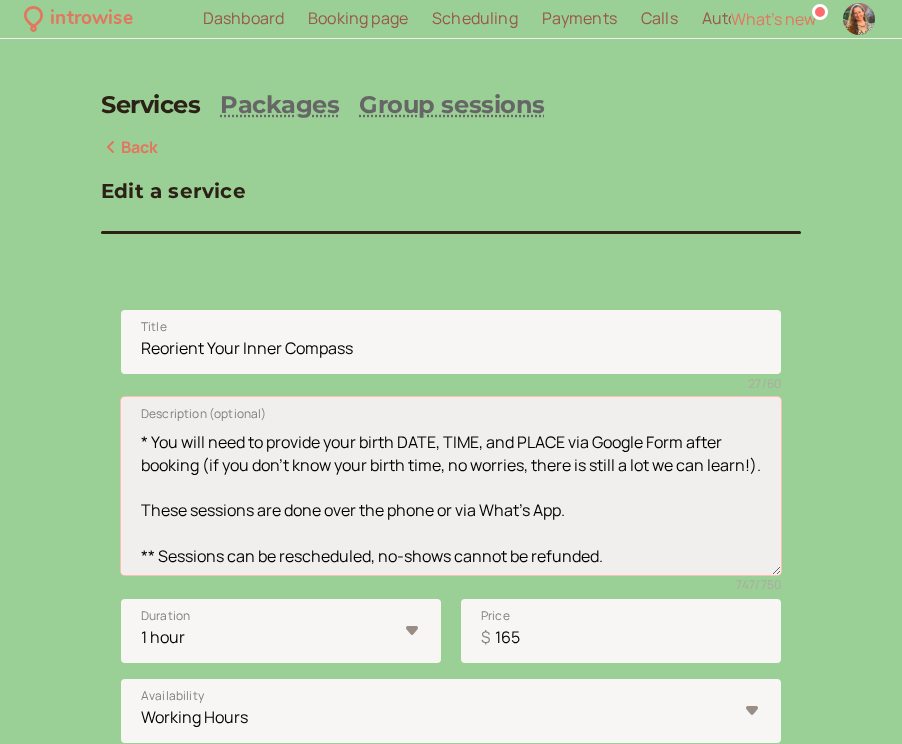 scroll, scrollTop: 242, scrollLeft: 0, axis: vertical 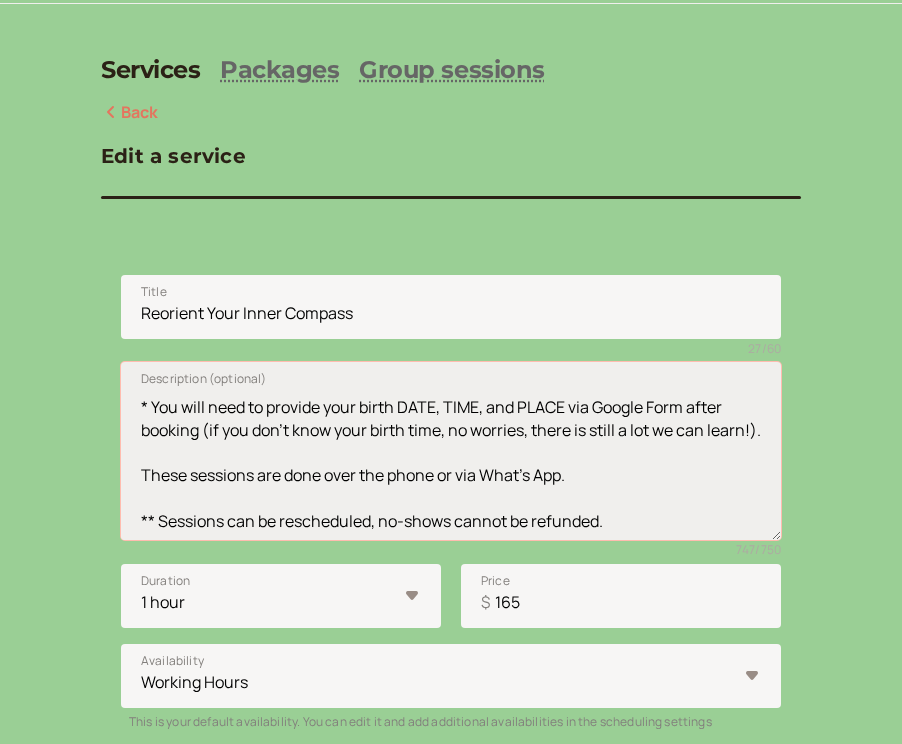 drag, startPoint x: 581, startPoint y: 474, endPoint x: 137, endPoint y: 475, distance: 444.00113 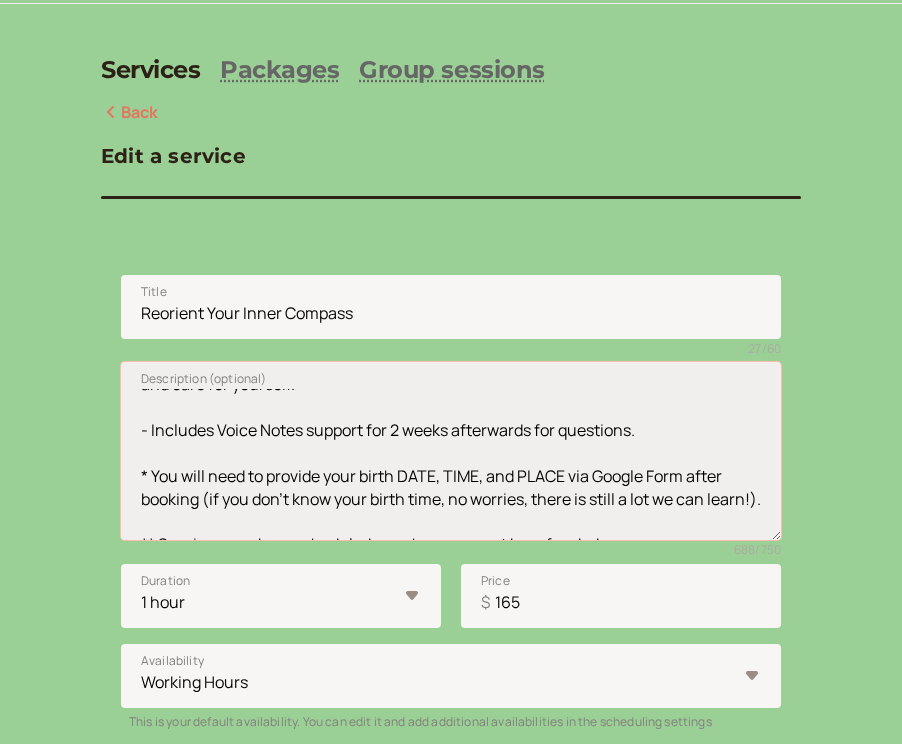 scroll, scrollTop: 147, scrollLeft: 0, axis: vertical 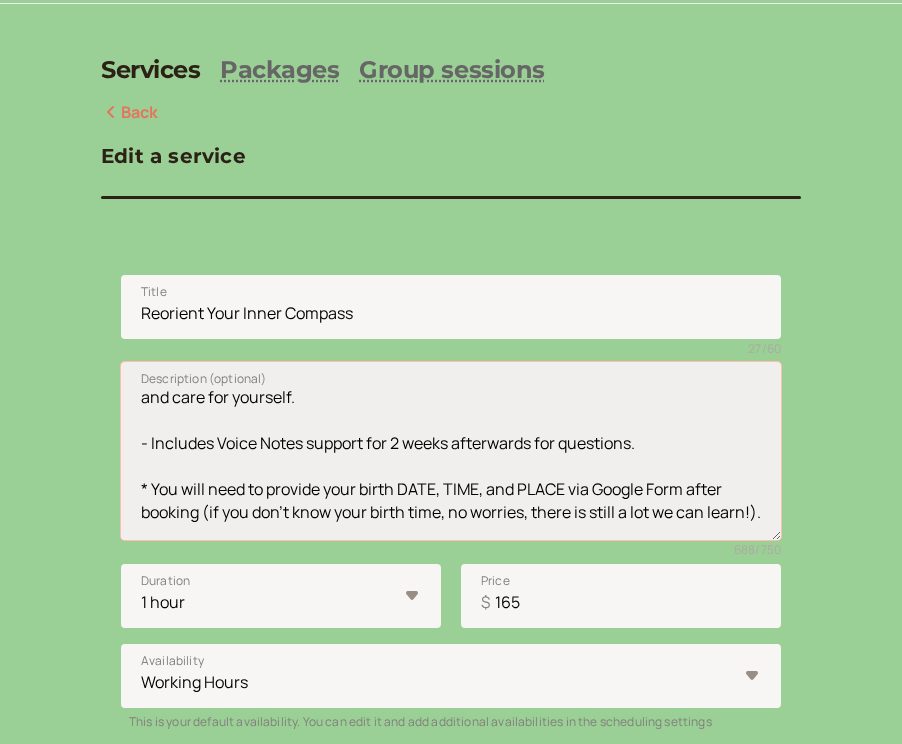 click on "This session will help illuminate the root of an acute pattern or issue in your life.  By  work with your astrology, we'll gain insight to shift the energy and find tangible next steps.
We’ll go through your natal tropical astrology chart* to orient you to how your body, mind, heart, and spirit are wired to move through the world so you can better honor and care for yourself.
- Includes Voice Notes support for 2 weeks afterwards for questions.
* You will need to provide your birth DATE, TIME, and PLACE via Google Form after booking (if you don't know your birth time, no worries, there is still a lot we can learn!).
** Sessions can be rescheduled, no-shows cannot be refunded." at bounding box center [451, 451] 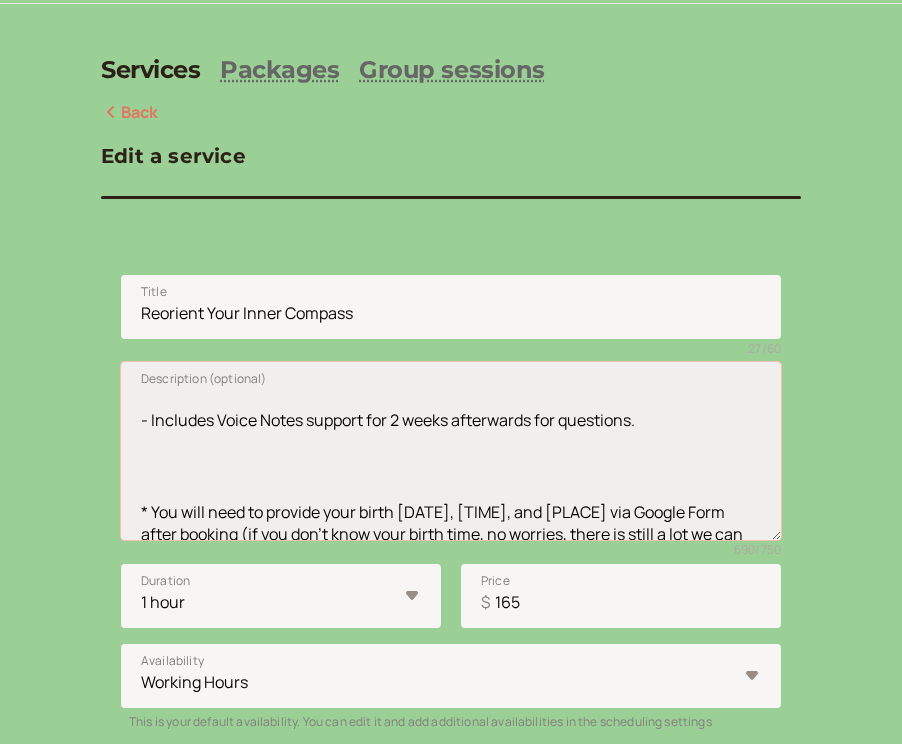 paste on "These sessions are done over the [PHONE] or via What's App." 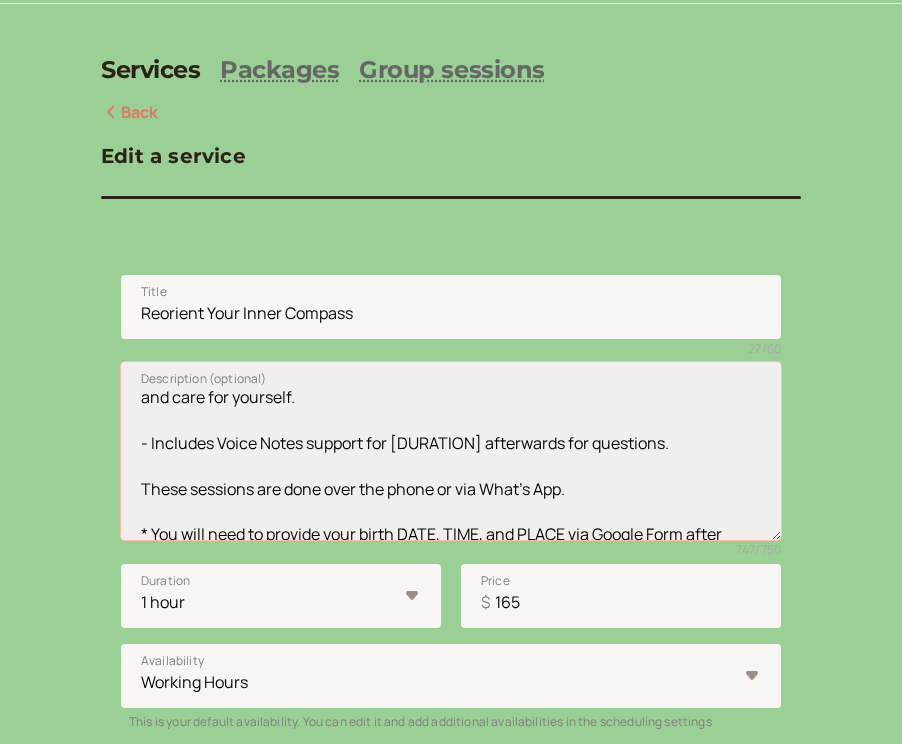 click on "This session will help illuminate the root of an acute pattern or issue in your life.  By  work with your astrology, we'll gain insight to shift the energy and find tangible next steps.
We’ll go through your natal tropical astrology chart* to orient you to how your body, mind, heart, and spirit are wired to move through the world so you can better honor and care for yourself.
- Includes Voice Notes support for [DURATION] afterwards for questions.
These sessions are done over the phone or via What's App.
* You will need to provide your birth DATE, TIME, and PLACE via Google Form after booking (if you don't know your birth time, no worries, there is still a lot we can learn!).
** Sessions can be rescheduled, no-shows cannot be refunded." at bounding box center (451, 451) 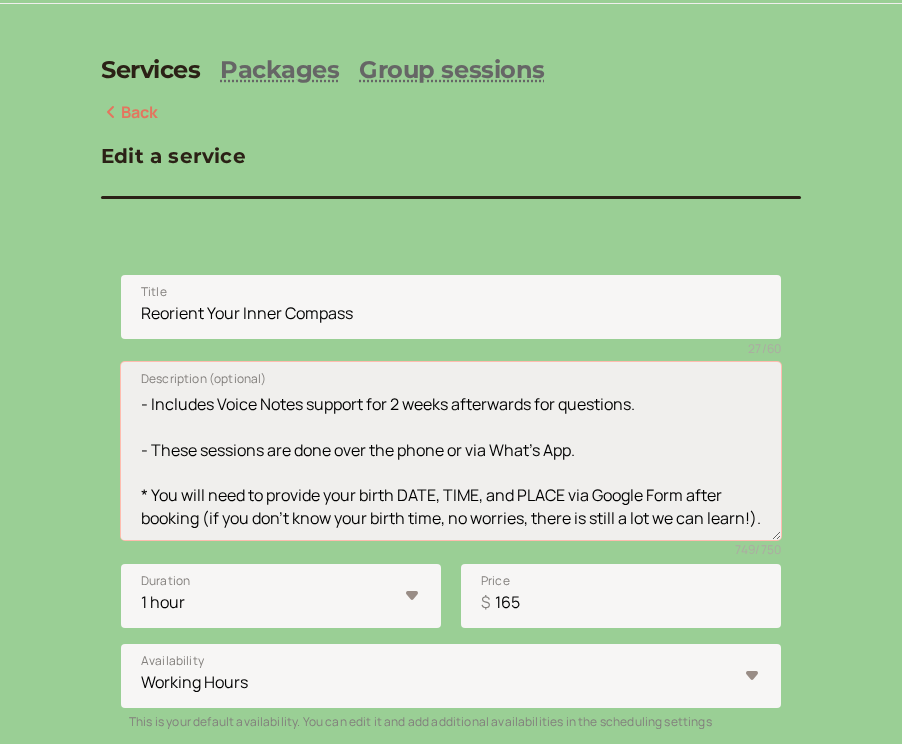 scroll, scrollTop: 185, scrollLeft: 0, axis: vertical 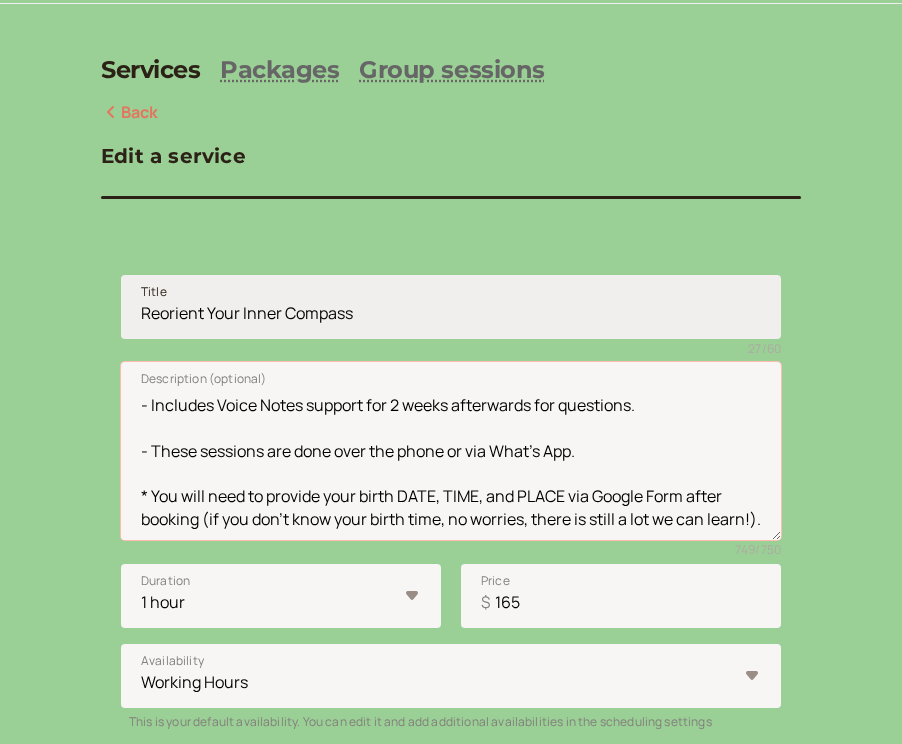 type on "This session will help illuminate the root of an acute pattern or issue in your life.  By  work with your astrology, we'll gain insight to shift the energy and find tangible next steps.
We’ll go through your natal tropical astrology chart* to orient you to how your body, mind, heart, and spirit are wired to move through the world so you can better honor and care for yourself.
- Includes Voice Notes support for 2 weeks afterwards for questions.
- These sessions are done over the phone or via What's App.
* You will need to provide your birth DATE, TIME, and PLACE via Google Form after booking (if you don't know your birth time, no worries, there is still a lot we can learn!).
** Sessions can be rescheduled, no-shows cannot be refunded." 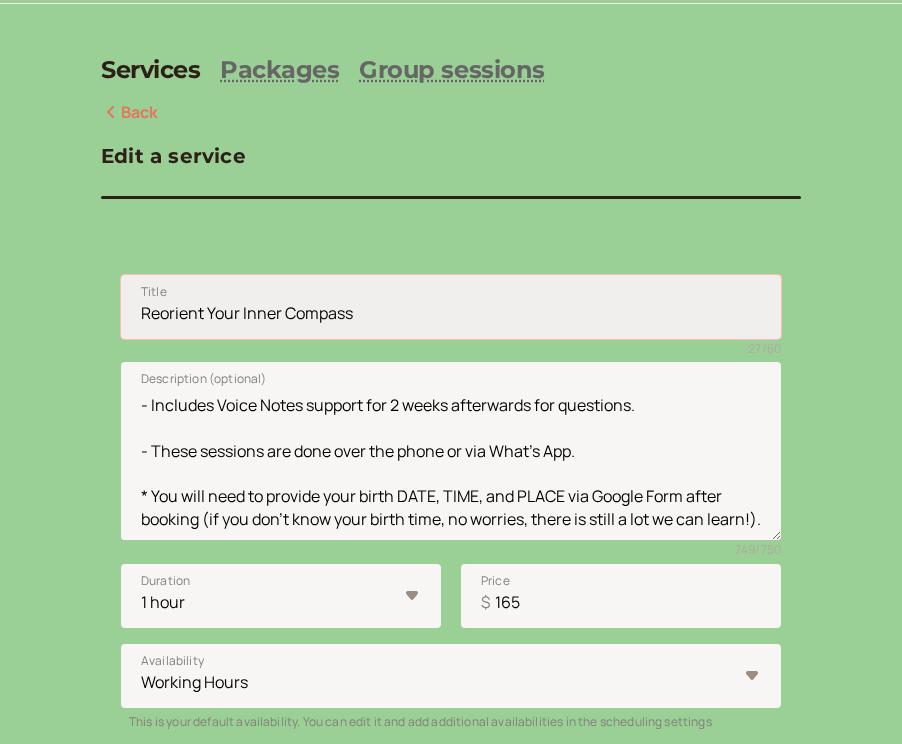 click on "Reorient Your Inner Compass" at bounding box center [451, 307] 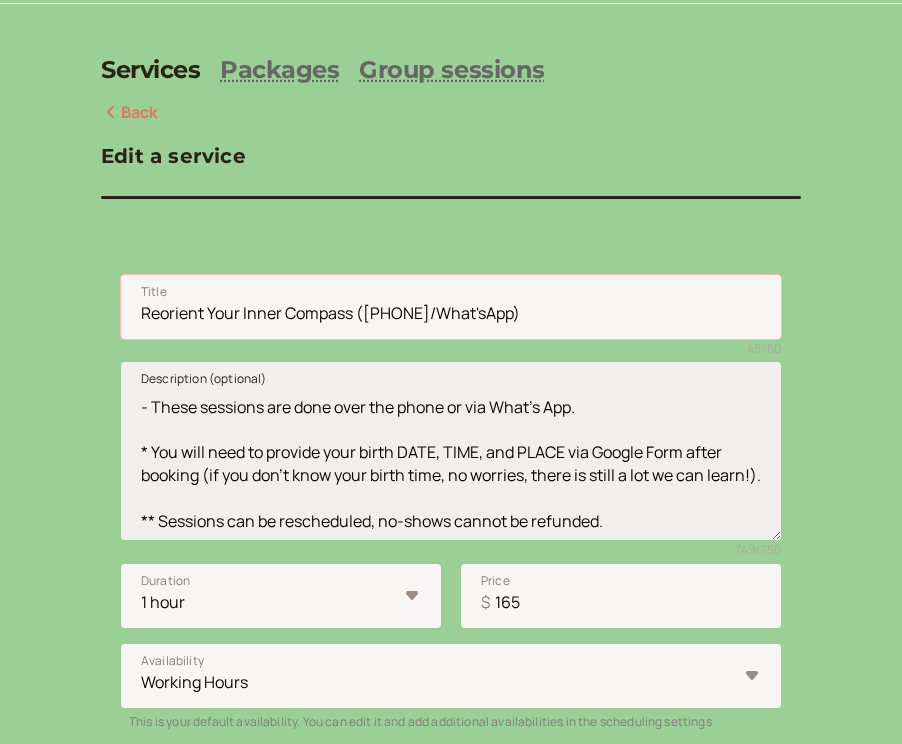 scroll, scrollTop: 242, scrollLeft: 0, axis: vertical 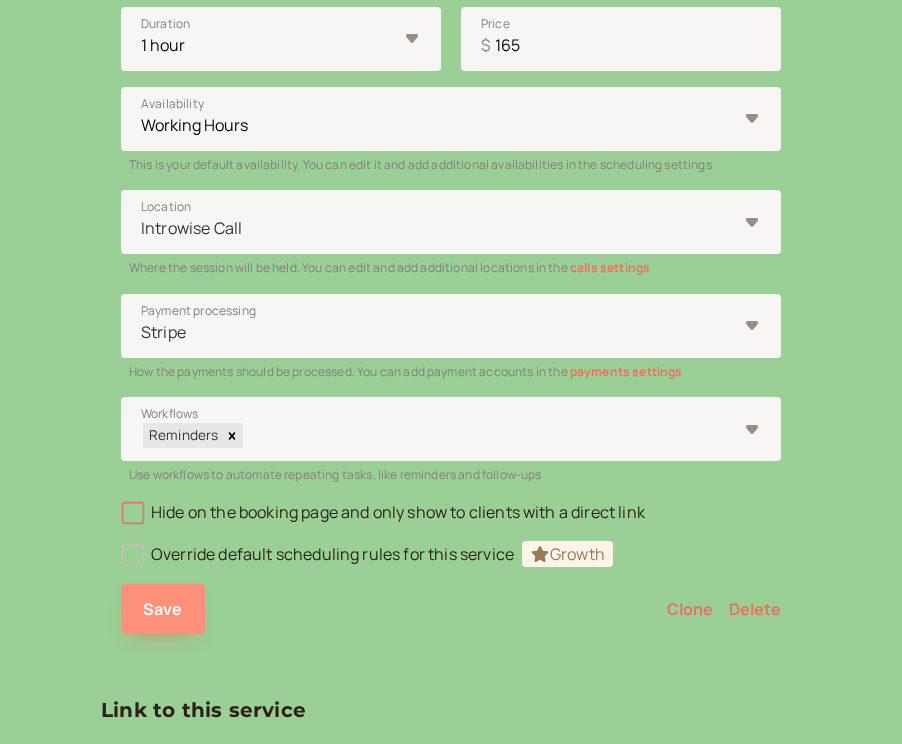 type on "Reorient Your Inner Compass ([PHONE]/What'sApp)" 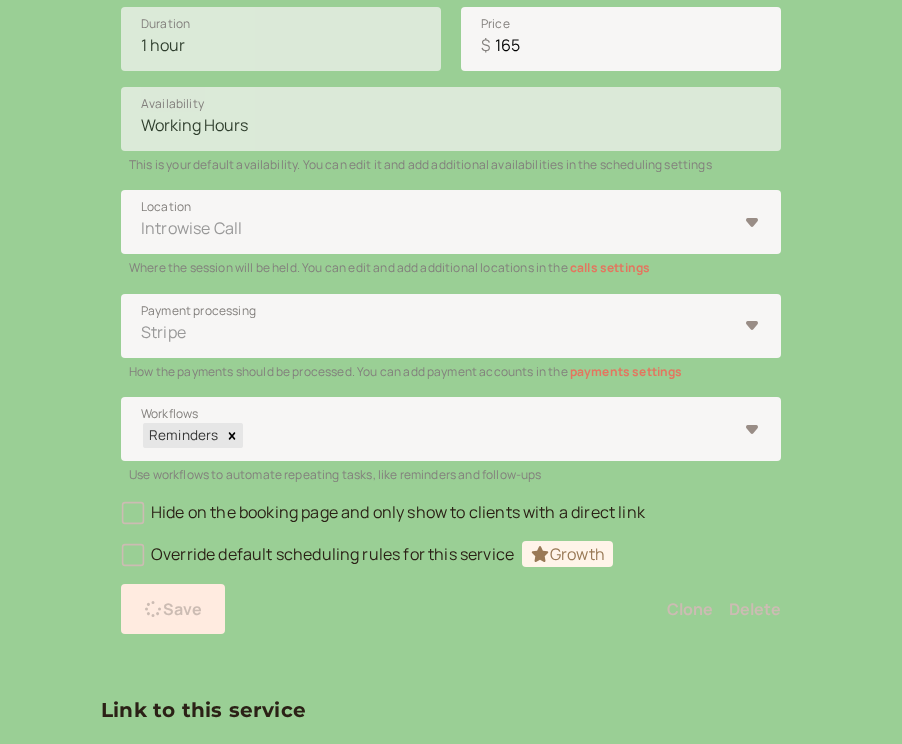 scroll, scrollTop: 0, scrollLeft: 0, axis: both 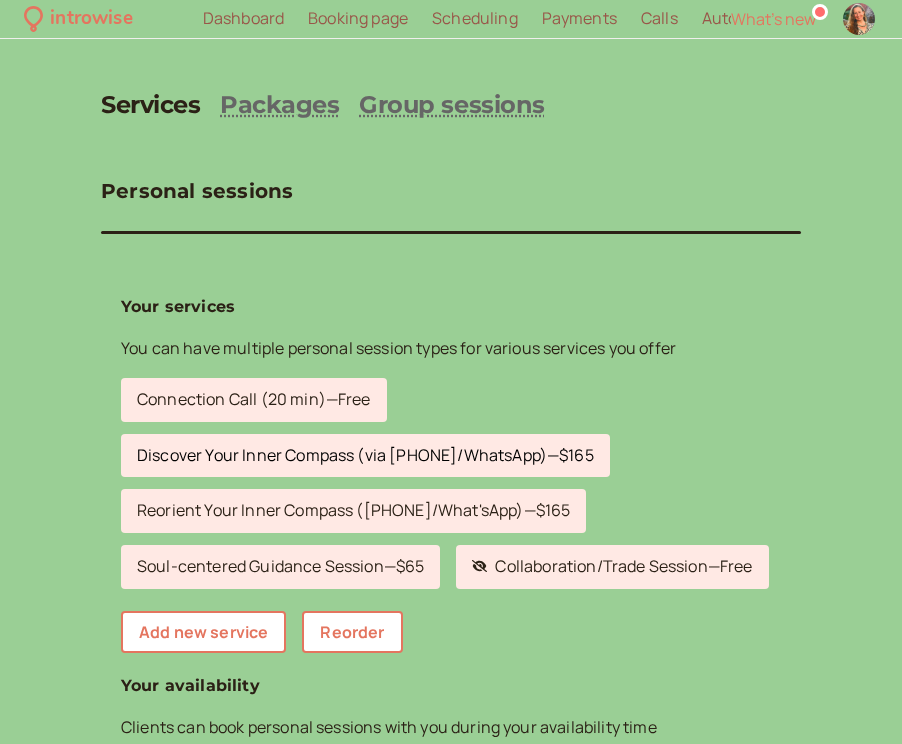 click on "Discover Your Inner Compass  (via Phone/WhatsApp)  —  $165" at bounding box center [365, 456] 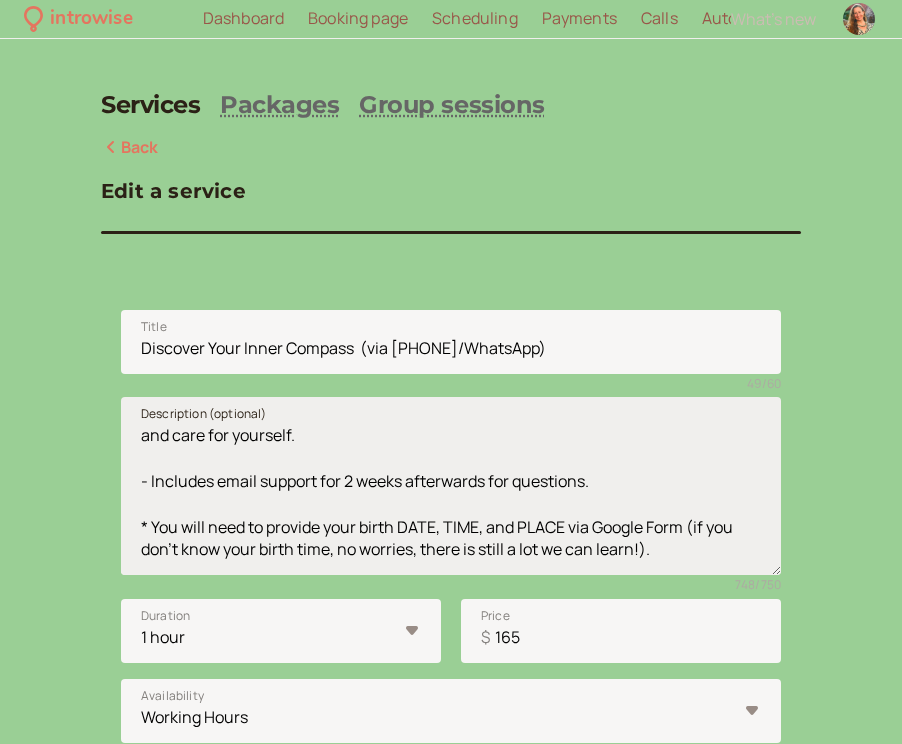 scroll, scrollTop: 156, scrollLeft: 0, axis: vertical 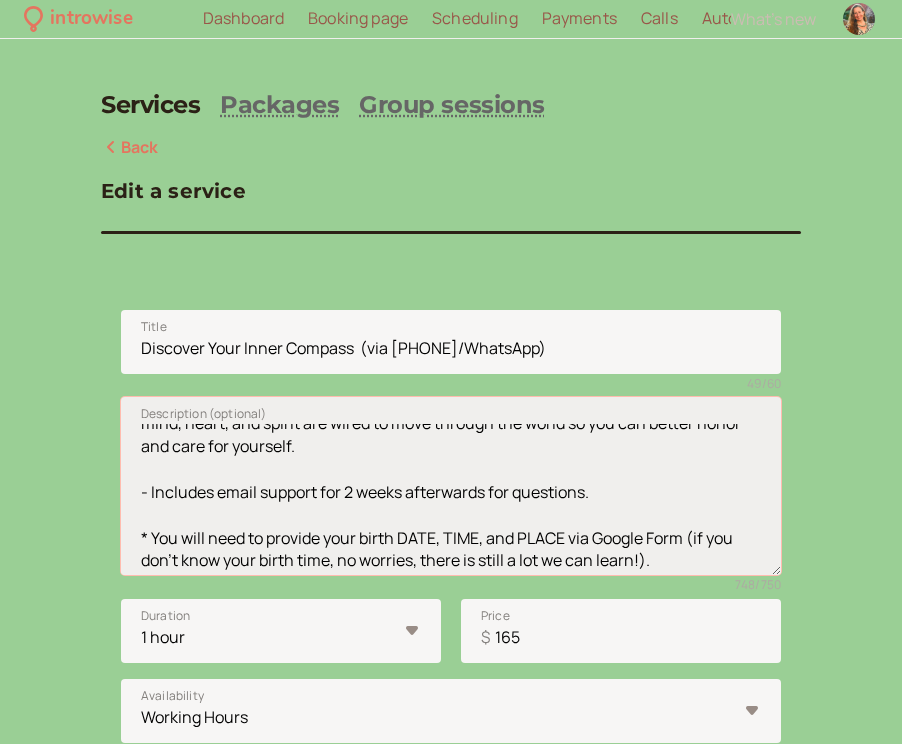 click on "If you are looking for insight to better understand your soul's true nature - needs, challenges, and talents - as you consider making changes in your life, this is the session that will help orient you to the energy you were born with that guides you in your life.
We’ll go through your natal tropical astrology chart* to orient you to how your body, mind, heart, and spirit are wired to move through the world so you can better honor and care for yourself.
- Includes email support for 2 weeks afterwards for questions.
* You will need to provide your birth DATE, TIME, and PLACE via Google Form (if you don't know your birth time, no worries, there is still a lot we can learn!).
** Sessions can be rescheduled, no-shows  cannot be refunded." at bounding box center [451, 486] 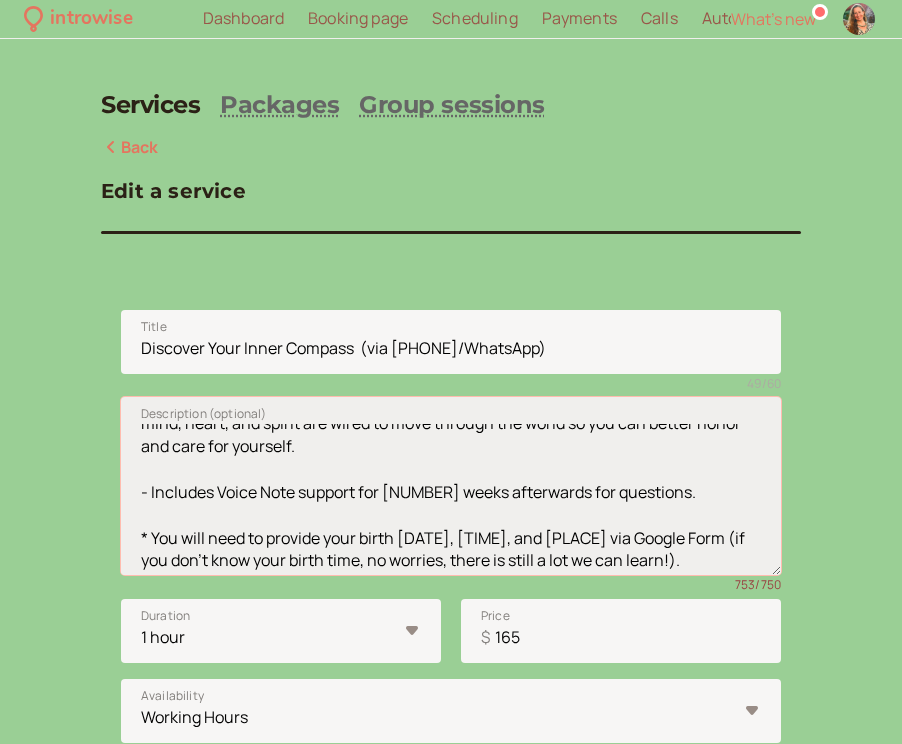 drag, startPoint x: 532, startPoint y: 485, endPoint x: 625, endPoint y: 485, distance: 93 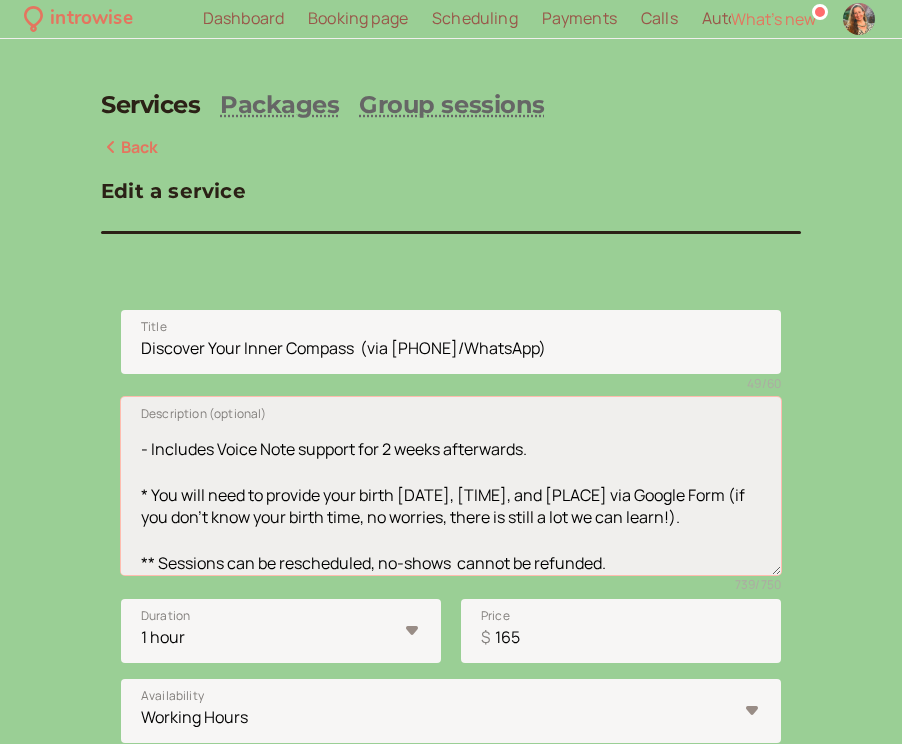 scroll, scrollTop: 198, scrollLeft: 0, axis: vertical 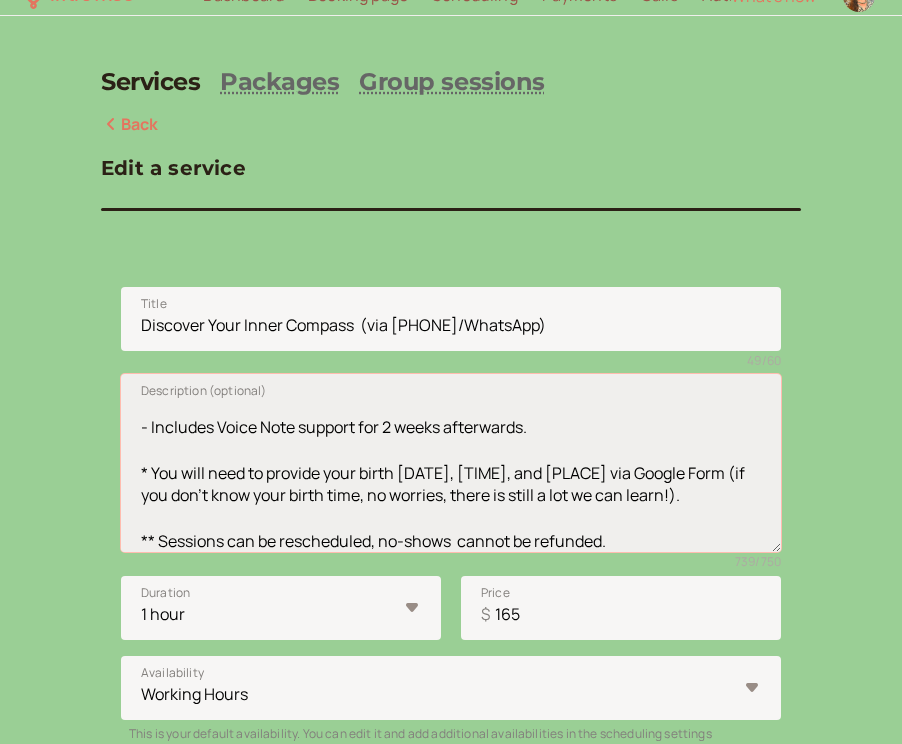 click on "If you are looking for insight to better understand your soul's true nature - needs, challenges, and talents - as you consider making changes in your life, this is the session that will help orient you to the energy you were born with that guides you in your life.
We’ll go through your natal tropical astrology chart* to orient you to how your body, mind, heart, and spirit are wired to move through the world so you can better honor and care for yourself.
- Includes Voice Note support for 2 weeks afterwards.
* You will need to provide your birth [DATE], [TIME], and [PLACE] via Google Form (if you don't know your birth time, no worries, there is still a lot we can learn!).
** Sessions can be rescheduled, no-shows  cannot be refunded." at bounding box center [451, 463] 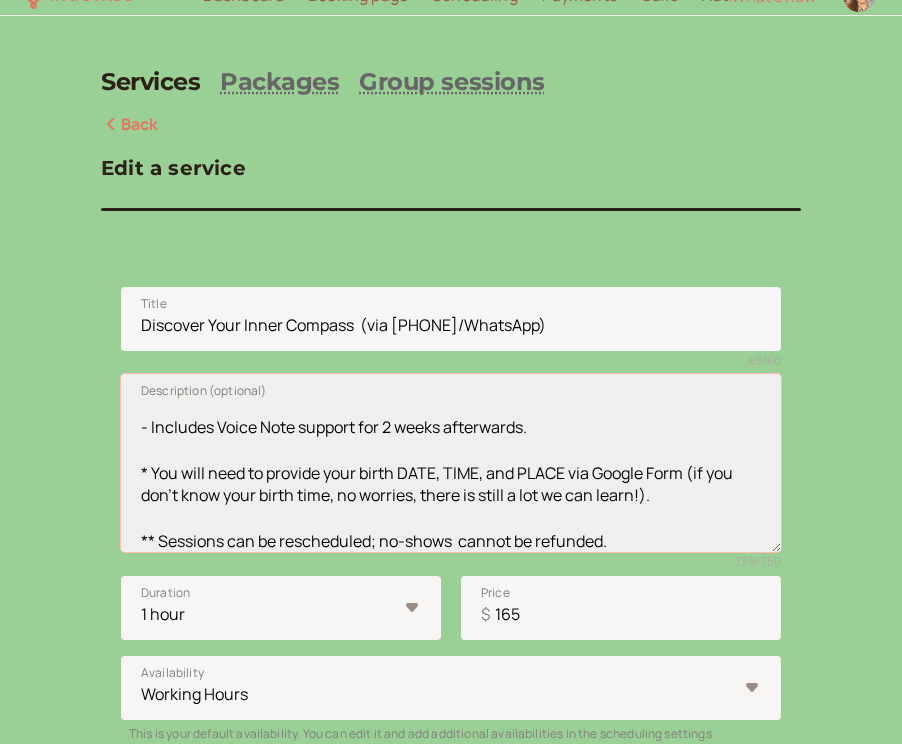 click on "If you are looking for insight to better understand your soul's true nature - needs, challenges, and talents - as you consider making changes in your life, this is the session that will help orient you to the energy you were born with that guides you in your life.
We’ll go through your natal tropical astrology chart* to orient you to how your body, mind, heart, and spirit are wired to move through the world so you can better honor and care for yourself.
- Includes Voice Note support for 2 weeks afterwards.
* You will need to provide your birth DATE, TIME, and PLACE via Google Form (if you don't know your birth time, no worries, there is still a lot we can learn!).
** Sessions can be rescheduled; no-shows  cannot be refunded." at bounding box center [451, 463] 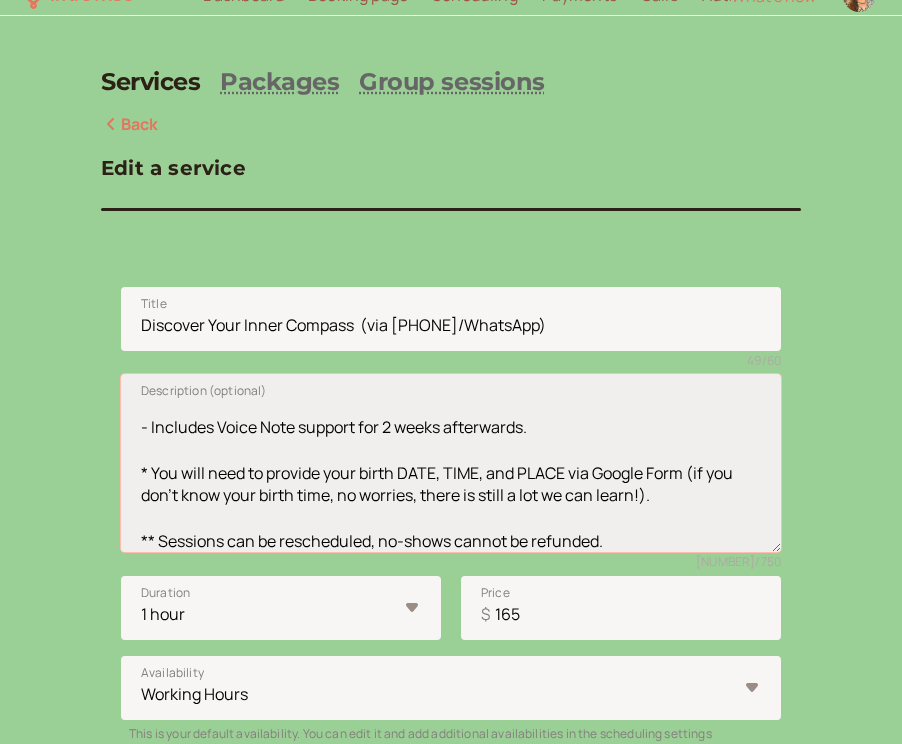 click on "If you are looking for insight to better understand your soul's true nature - needs, challenges, and talents - as you consider making changes in your life, this is the session that will help orient you to the energy you were born with that guides you in your life.
We’ll go through your natal tropical astrology chart* to orient you to how your body, mind, heart, and spirit are wired to move through the world so you can better honor and care for yourself.
- Includes Voice Note support for 2 weeks afterwards.
* You will need to provide your birth DATE, TIME, and PLACE via Google Form (if you don't know your birth time, no worries, there is still a lot we can learn!).
** Sessions can be rescheduled, no-shows cannot be refunded." at bounding box center (451, 463) 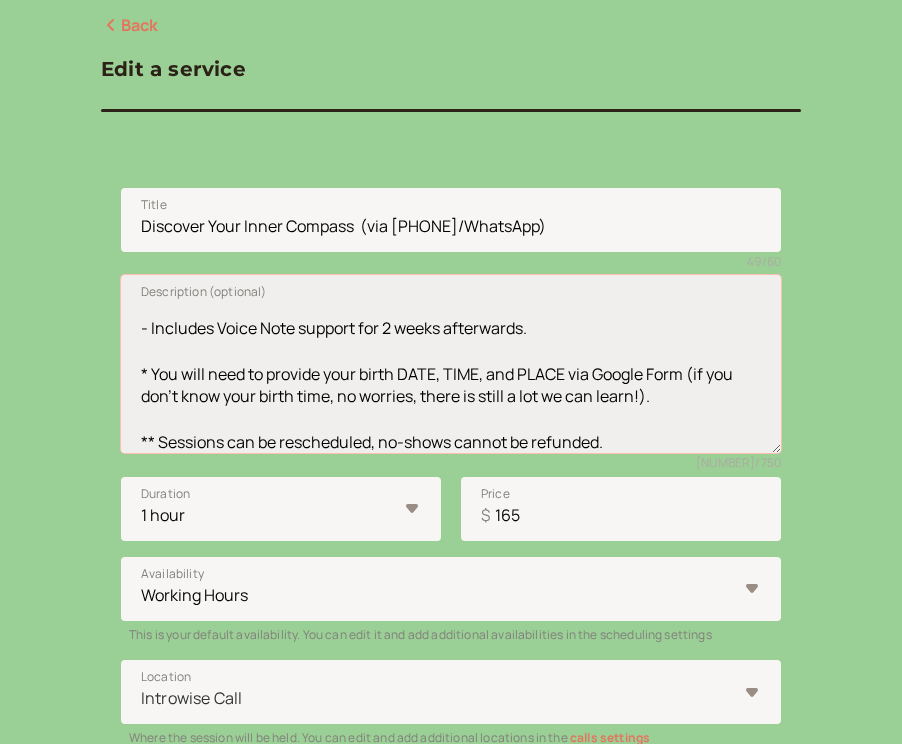 scroll, scrollTop: 103, scrollLeft: 0, axis: vertical 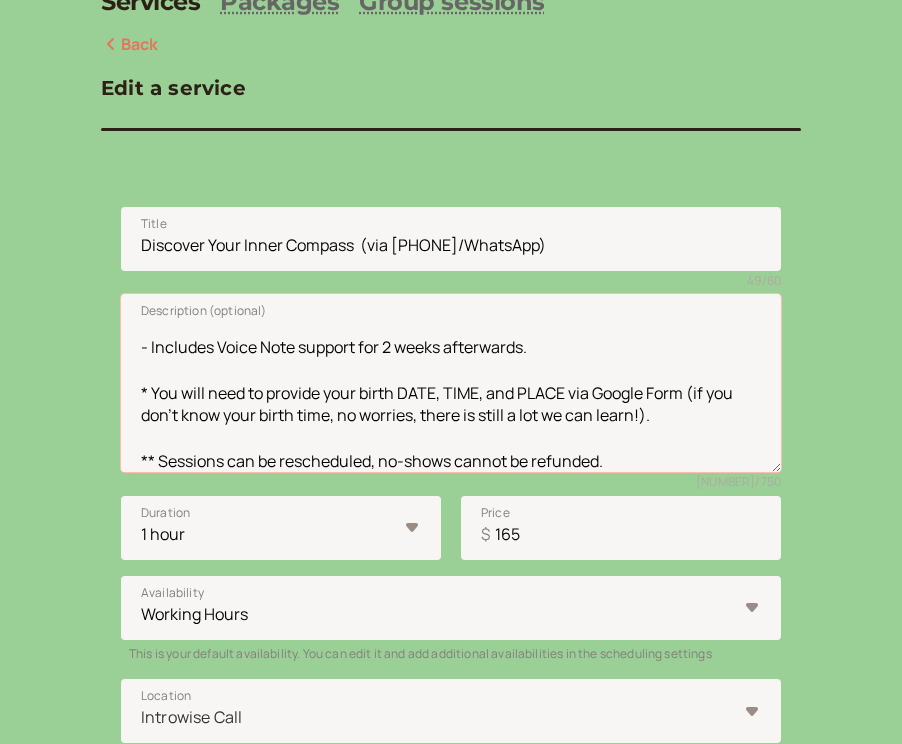 drag, startPoint x: 615, startPoint y: 446, endPoint x: 61, endPoint y: 444, distance: 554.0036 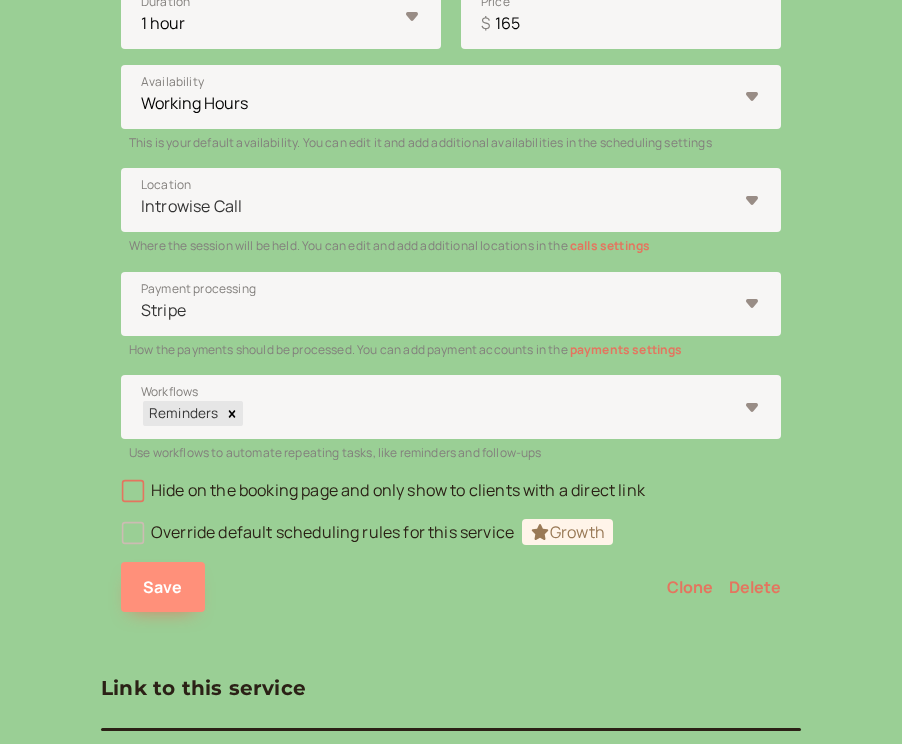 scroll, scrollTop: 625, scrollLeft: 0, axis: vertical 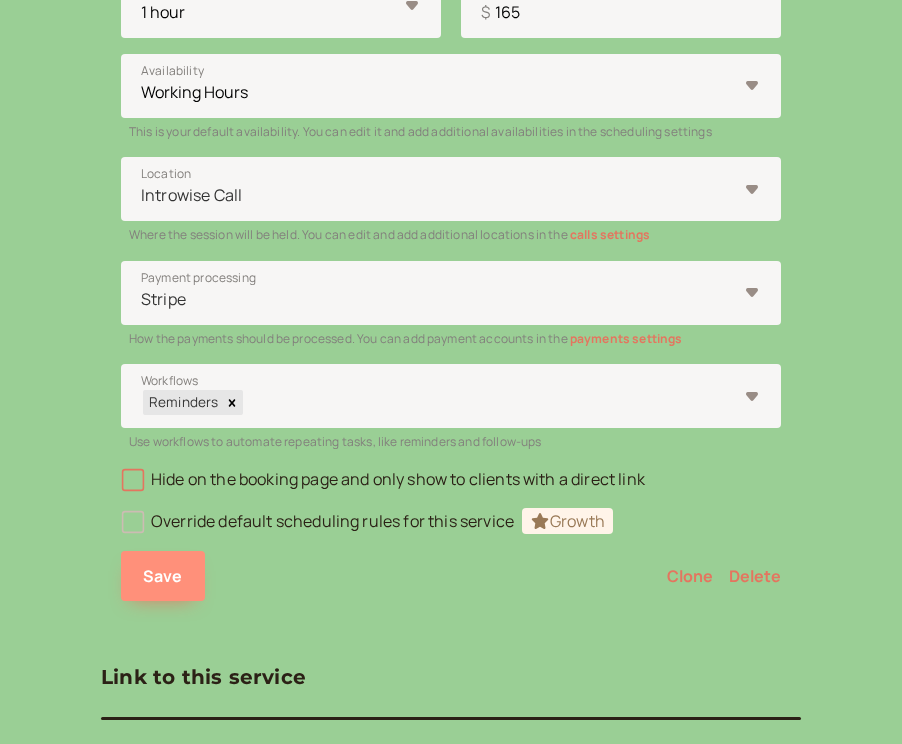 type on "If you are looking for insight to better understand your soul's true nature - needs, challenges, and talents - as you consider making changes in your life, this is the session that will help orient you to the energy you were born with that guides you in your life.
We’ll go through your natal tropical astrology chart* to orient you to how your body, mind, heart, and spirit are wired to move through the world so you can better honor and care for yourself.
- Includes Voice Note support for 2 weeks afterwards.
* You will need to provide your birth DATE, TIME, and PLACE via Google Form (if you don't know your birth time, no worries, there is still a lot we can learn!).
** Sessions can be rescheduled, no-shows cannot be refunded." 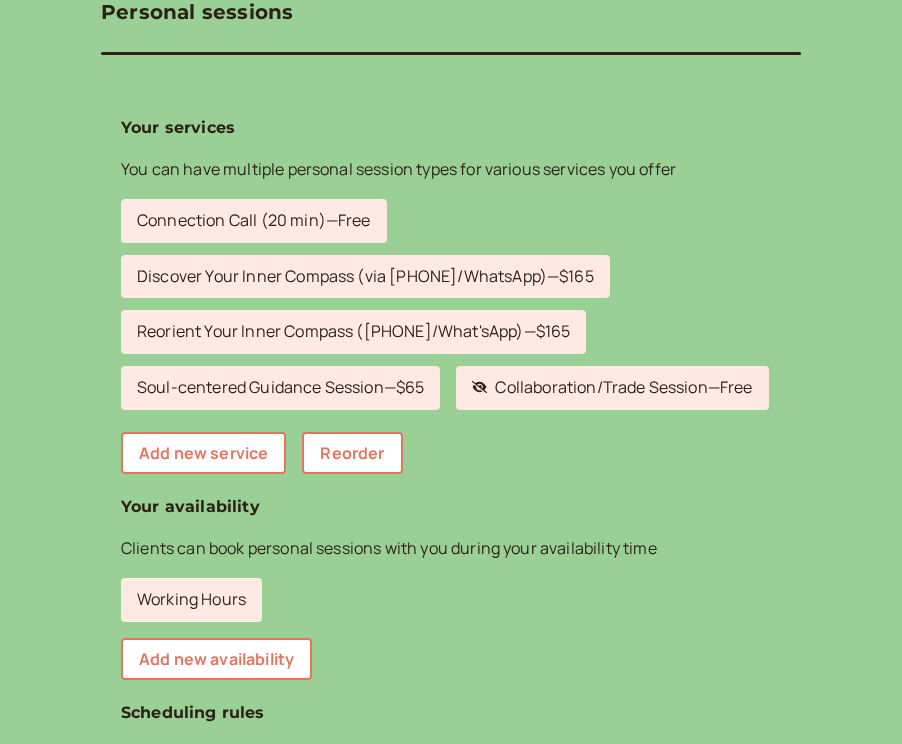 scroll, scrollTop: 185, scrollLeft: 0, axis: vertical 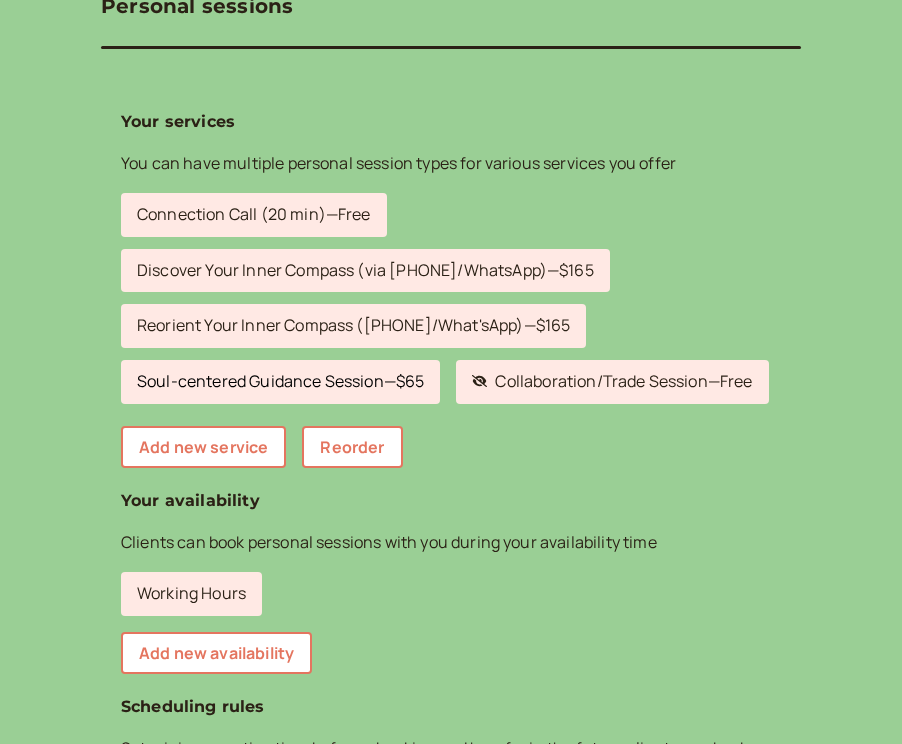 click on "Soul-centered Guidance Session  —  $65" at bounding box center [280, 382] 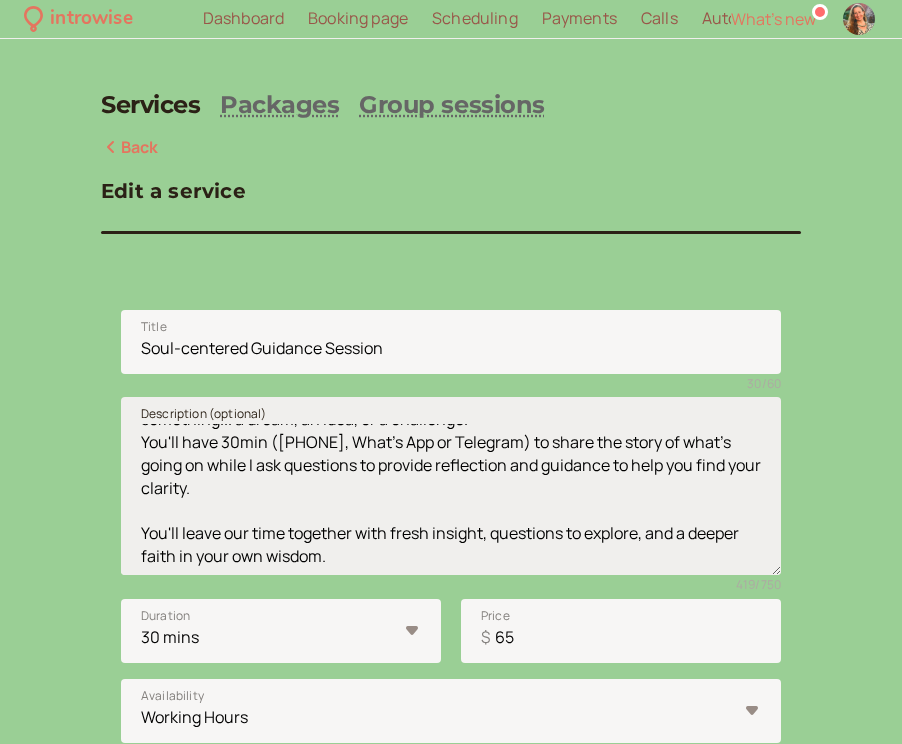 scroll, scrollTop: 66, scrollLeft: 0, axis: vertical 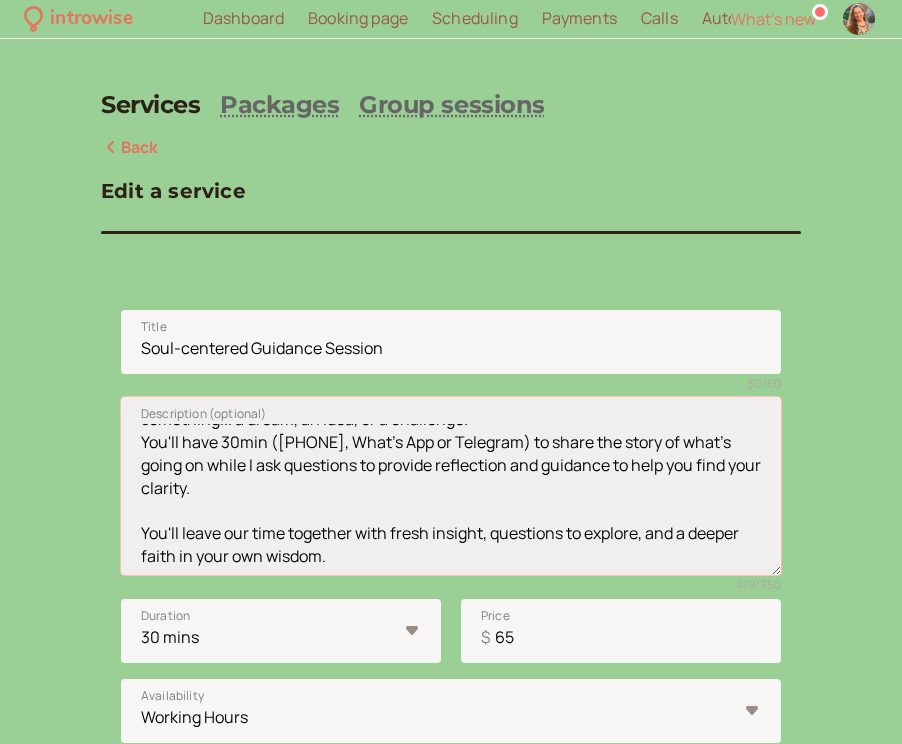 click on "This kind of session is for those times when you would like time to talk through something... a dream, an idea, or a challenge.
You'll have 30min ([PHONE], What's App or Telegram) to share the story of what's going on while I ask questions to provide reflection and guidance to help you find your clarity.
You'll leave our time together with fresh insight, questions to explore, and a deeper faith in your own wisdom." at bounding box center [451, 486] 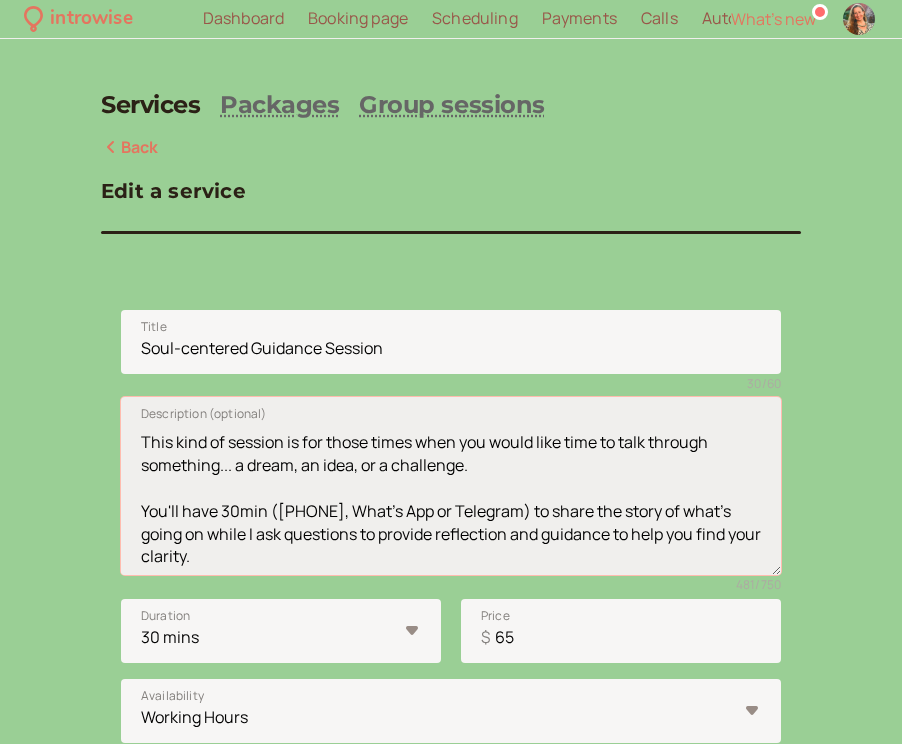scroll, scrollTop: 0, scrollLeft: 0, axis: both 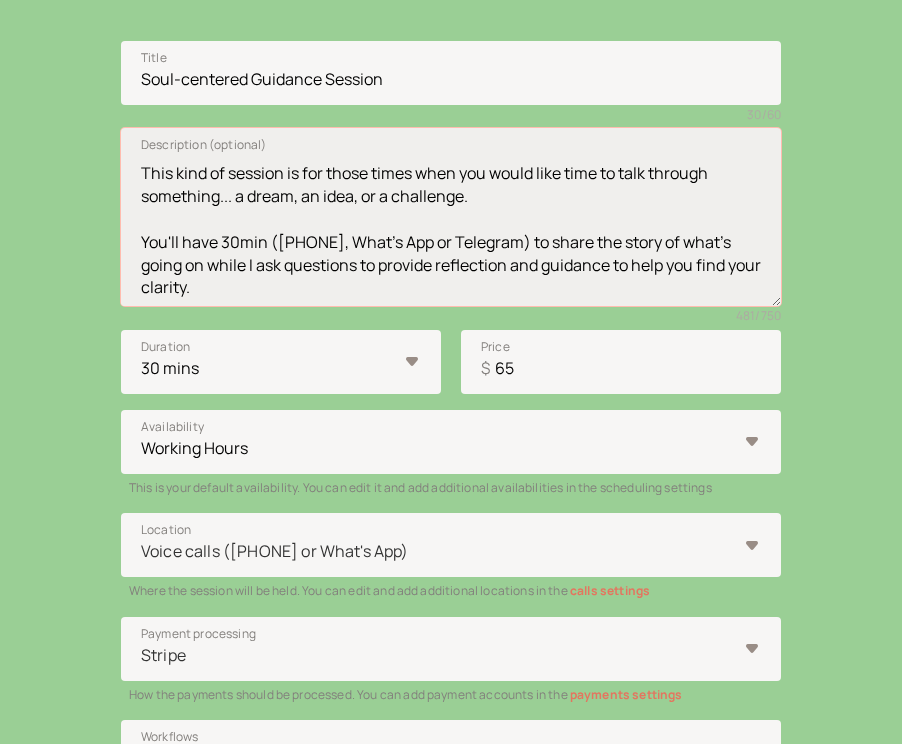 click on "This kind of session is for those times when you would like time to talk through something... a dream, an idea, or a challenge.
You'll have 30min ([PHONE], What's App or Telegram) to share the story of what's going on while I ask questions to provide reflection and guidance to help you find your clarity.
You'll leave our time together with fresh insight, questions to explore, and a deeper faith in your own wisdom.
** Sessions can be rescheduled; no-shows cannot be refunded." at bounding box center (451, 217) 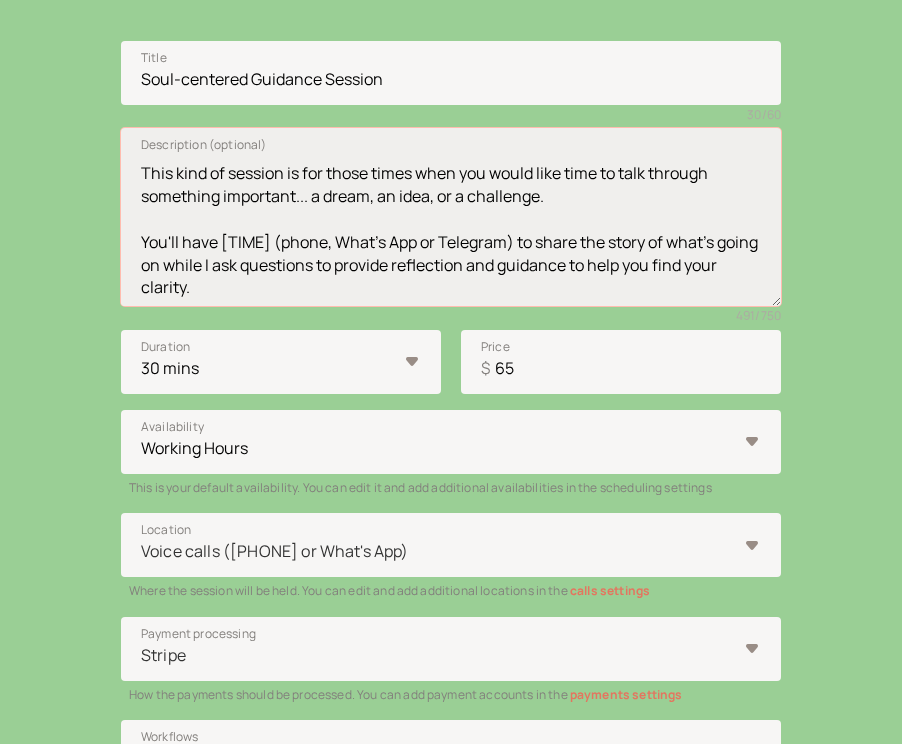click on "This kind of session is for those times when you would like time to talk through something important... a dream, an idea, or a challenge.
You'll have [TIME] (phone, What's App or Telegram) to share the story of what's going on while I ask questions to provide reflection and guidance to help you find your clarity.
You'll leave our time together with fresh insight, questions to explore, and a deeper faith in your own wisdom.
** Sessions can be rescheduled; no-shows cannot be refunded." at bounding box center [451, 217] 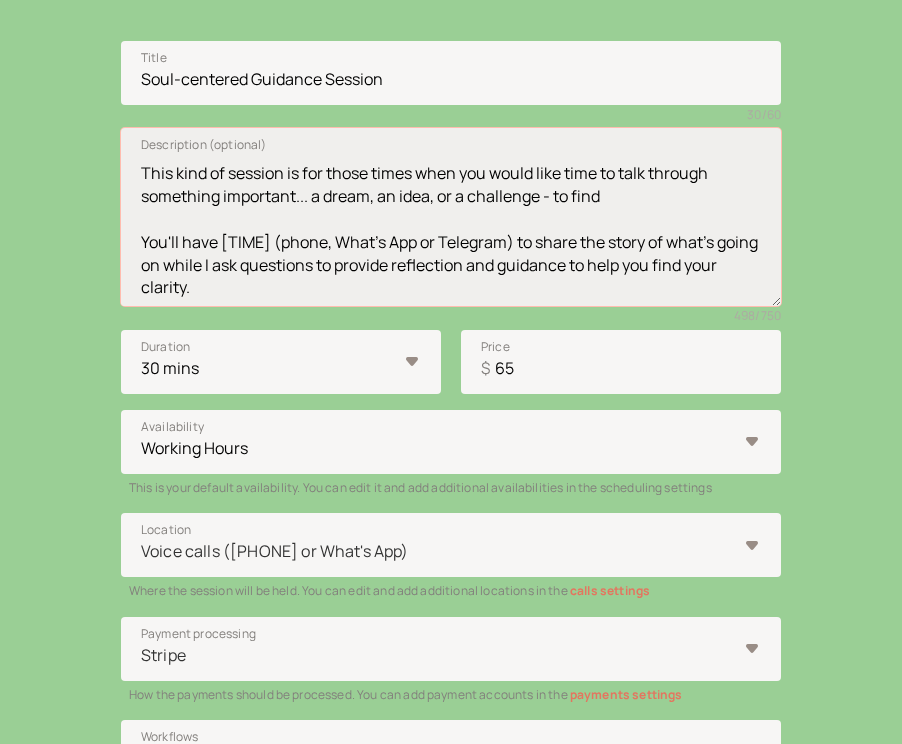 click on "This kind of session is for those times when you would like time to talk through something important... a dream, an idea, or a challenge - to find
You'll have [TIME] (phone, What's App or Telegram) to share the story of what's going on while I ask questions to provide reflection and guidance to help you find your clarity.
You'll leave our time together with fresh insight, questions to explore, and a deeper faith in your own wisdom.
** Sessions can be rescheduled; no-shows cannot be refunded." at bounding box center (451, 217) 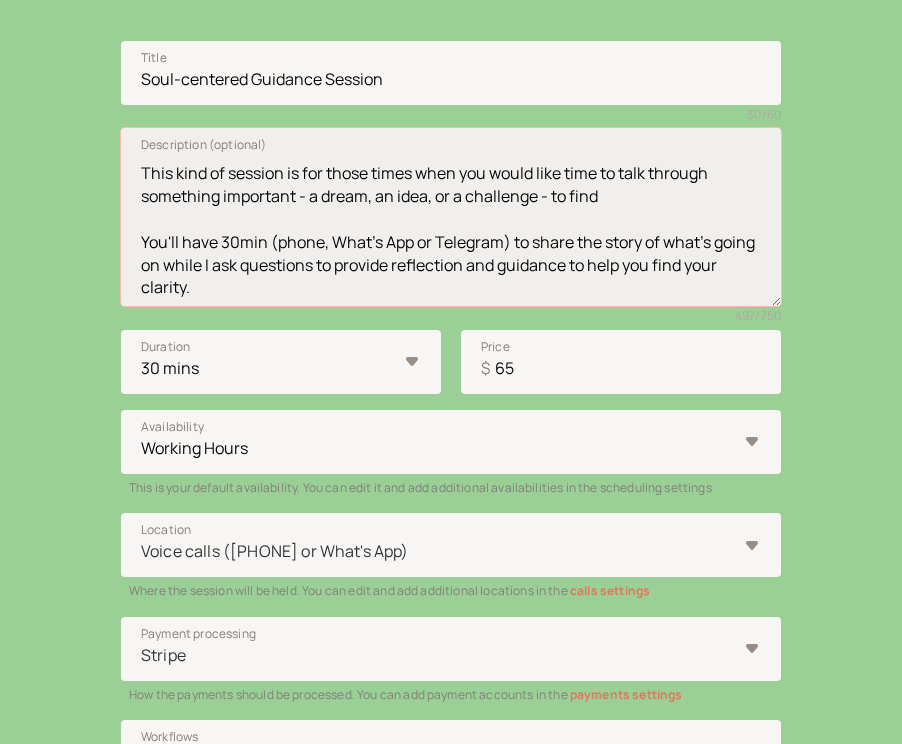 click on "This kind of session is for those times when you would like time to talk through something important - a dream, an idea, or a challenge - to find
You'll have 30min (phone, What's App or Telegram) to share the story of what's going on while I ask questions to provide reflection and guidance to help you find your clarity.
You'll leave our time together with fresh insight, questions to explore, and a deeper faith in your own wisdom.
** Sessions can be rescheduled; no-shows cannot be refunded." at bounding box center [451, 217] 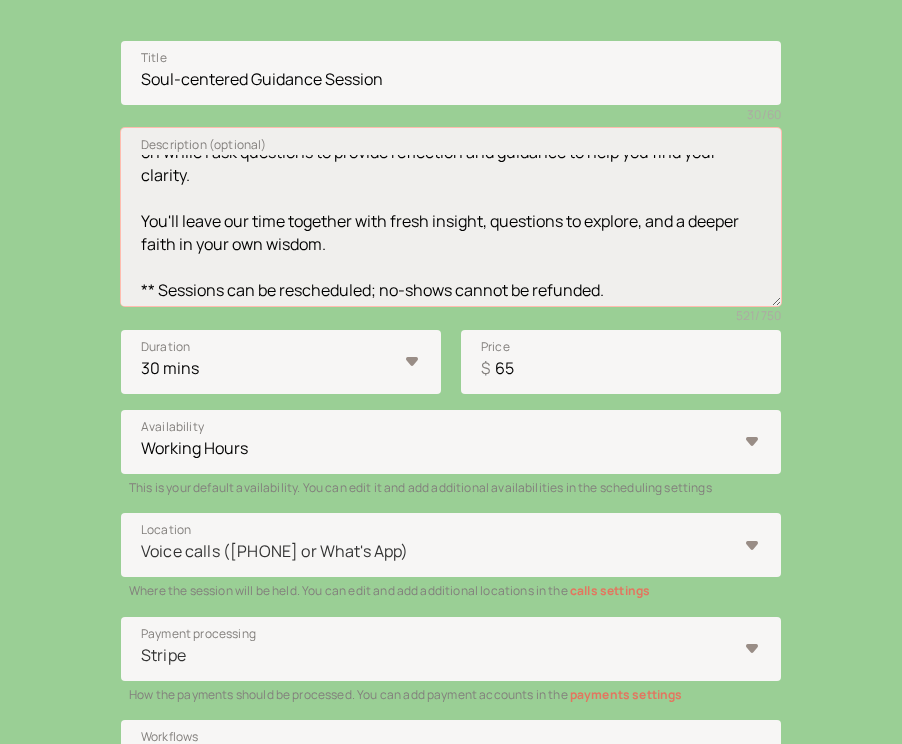 scroll, scrollTop: 132, scrollLeft: 0, axis: vertical 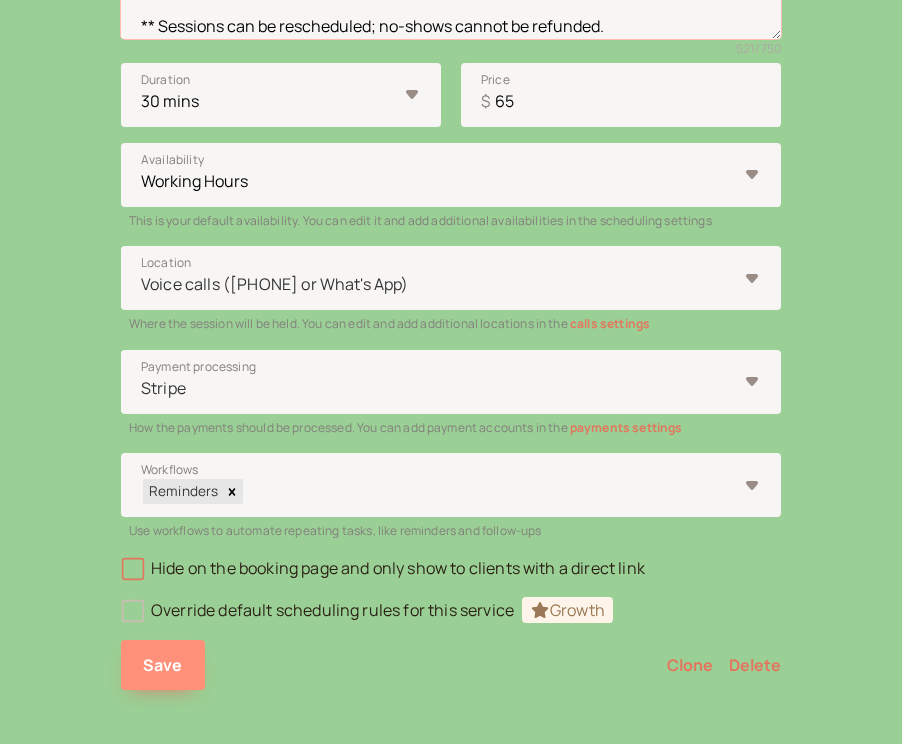type on "This kind of session is for those times when you would like time to talk through something important - a dream, an idea, or a challenge - to find wisdom and perspective.
You'll have 30min (phone, What's App or Telegram) to share the story of what's going on while I ask questions to provide reflection and guidance to help you find your clarity.
You'll leave our time together with fresh insight, questions to explore, and a deeper faith in your own wisdom.
** Sessions can be rescheduled; no-shows cannot be refunded." 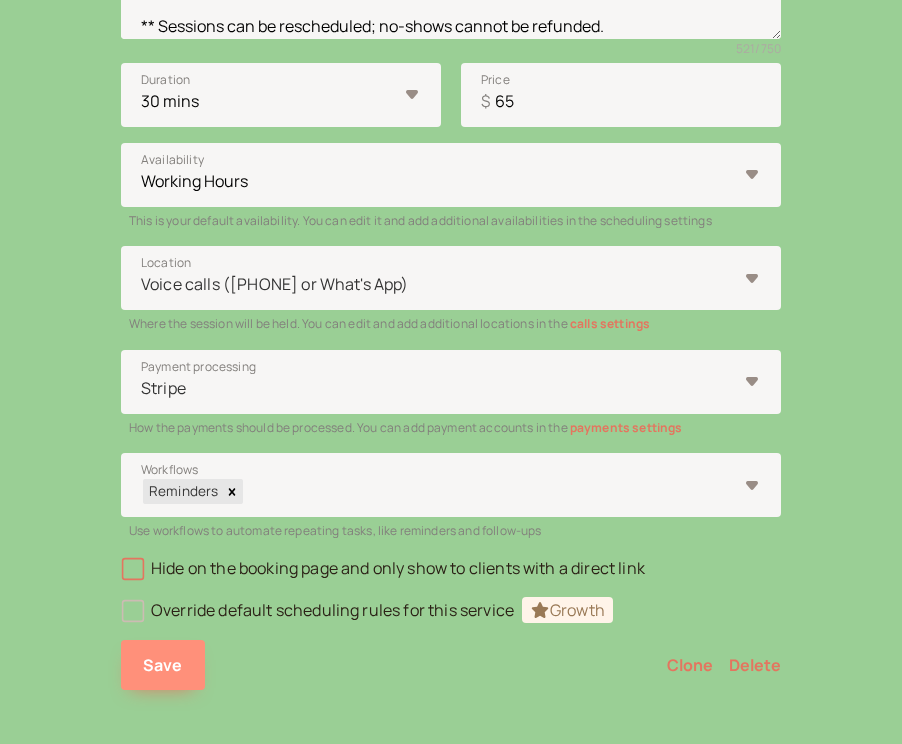 click on "Save" at bounding box center (163, 665) 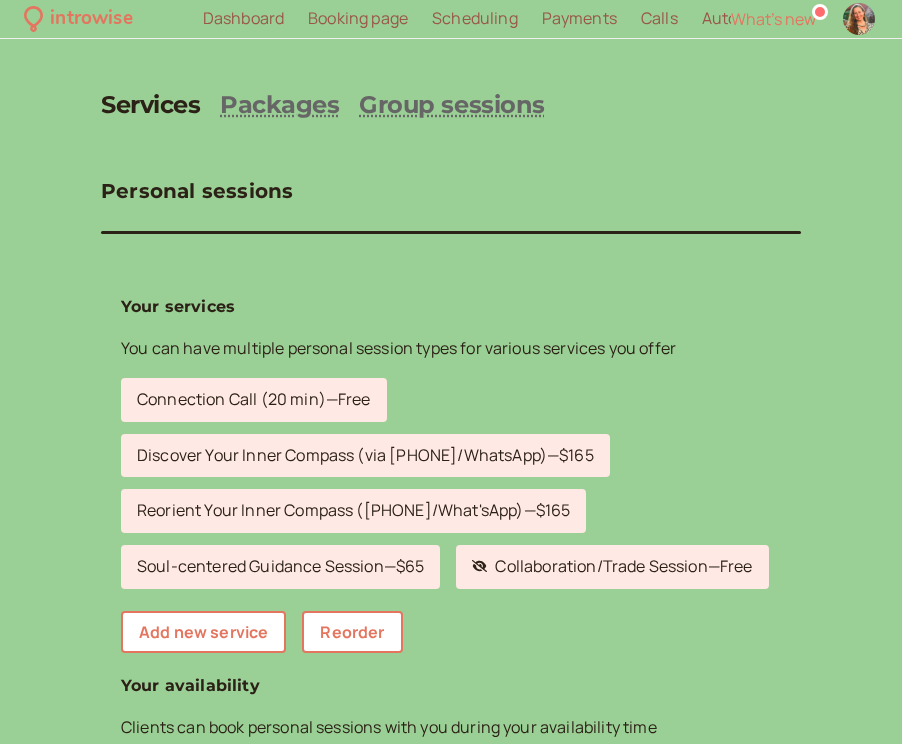 scroll, scrollTop: 0, scrollLeft: 0, axis: both 